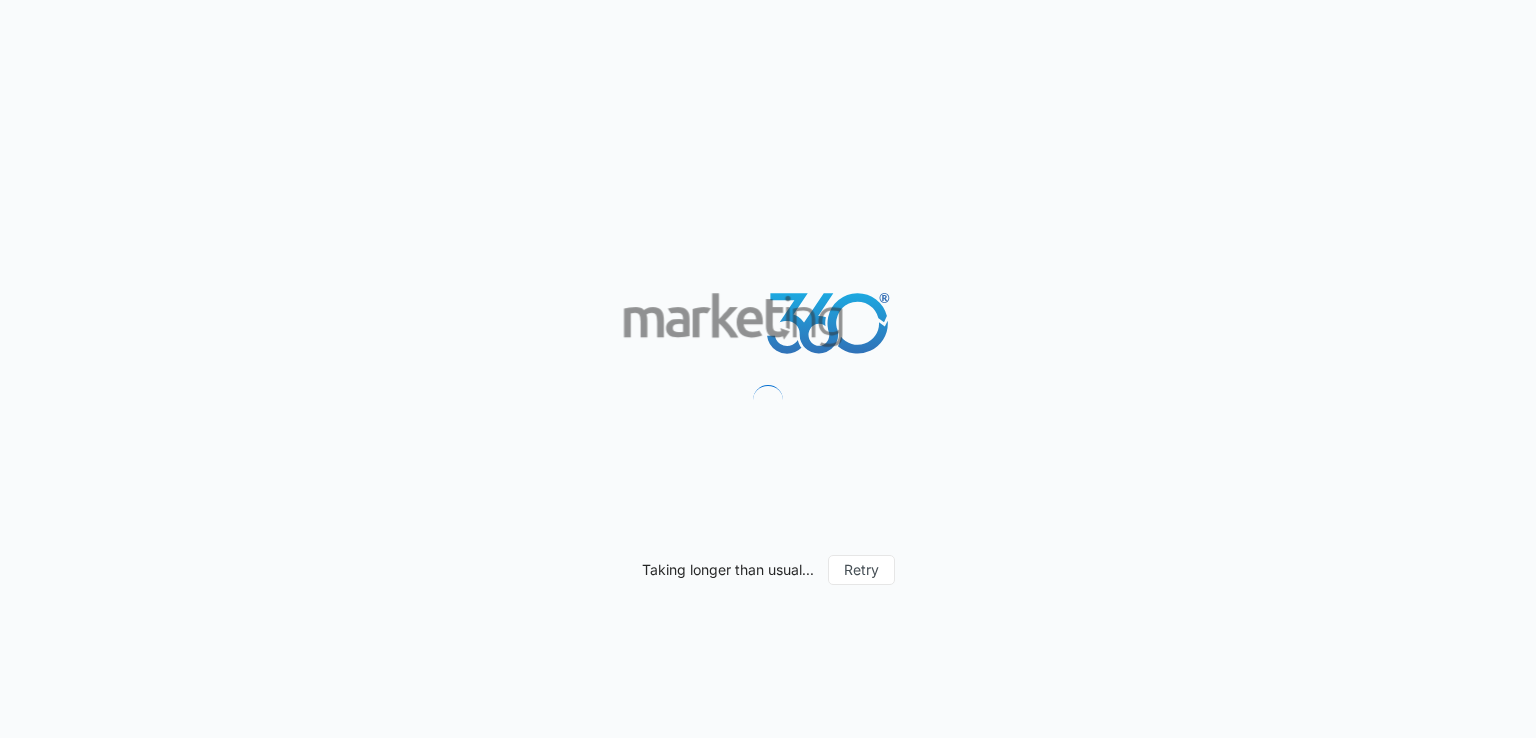 scroll, scrollTop: 0, scrollLeft: 0, axis: both 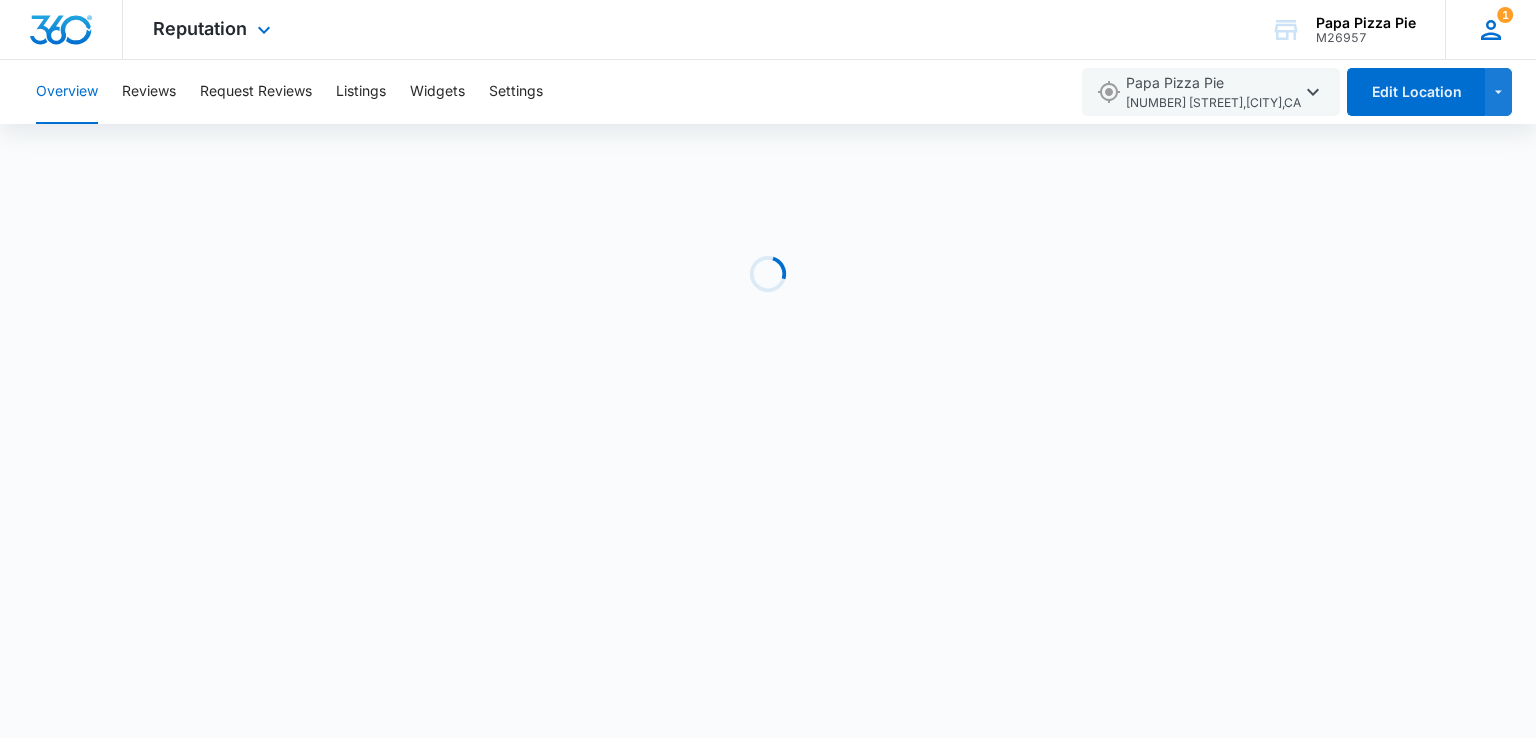 click 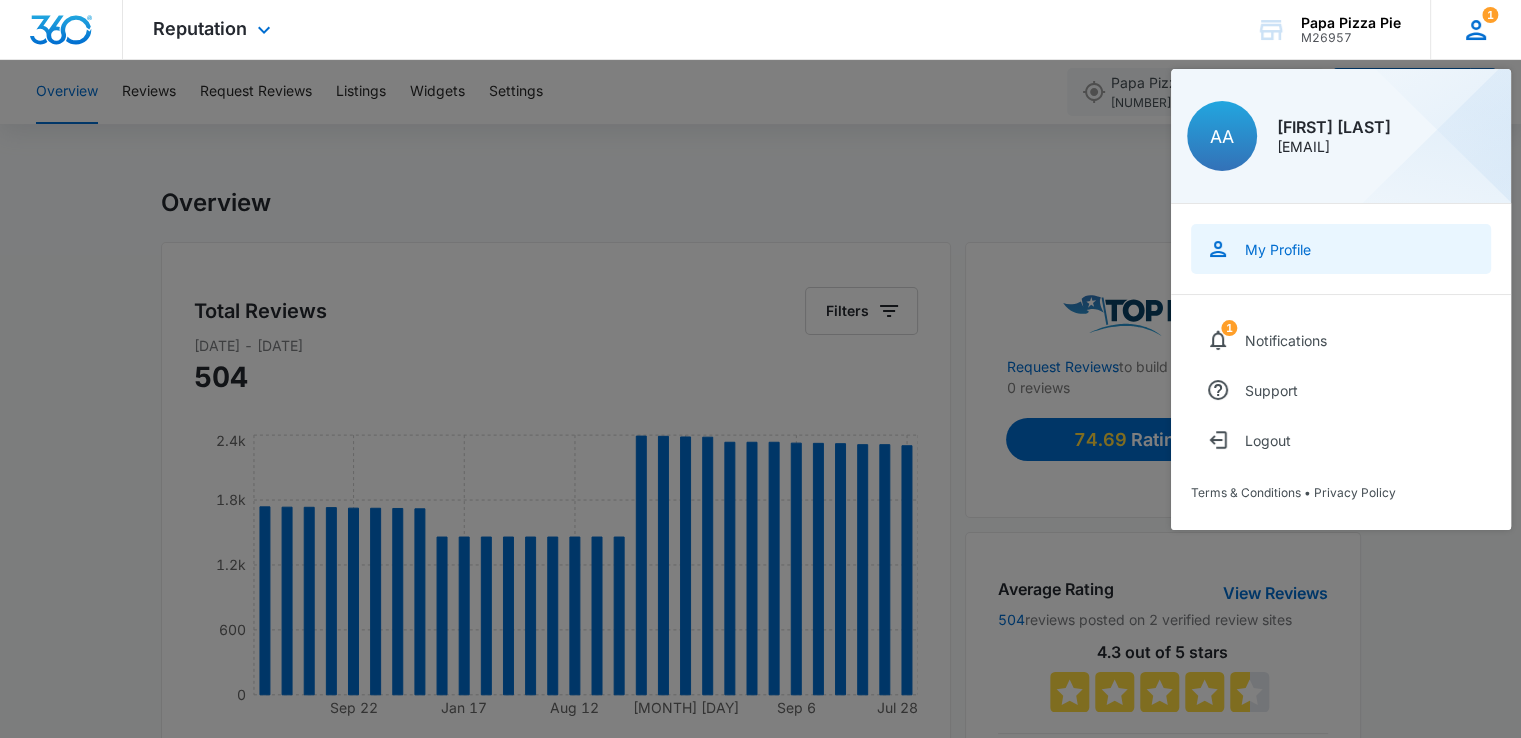 click on "My Profile" at bounding box center (1278, 249) 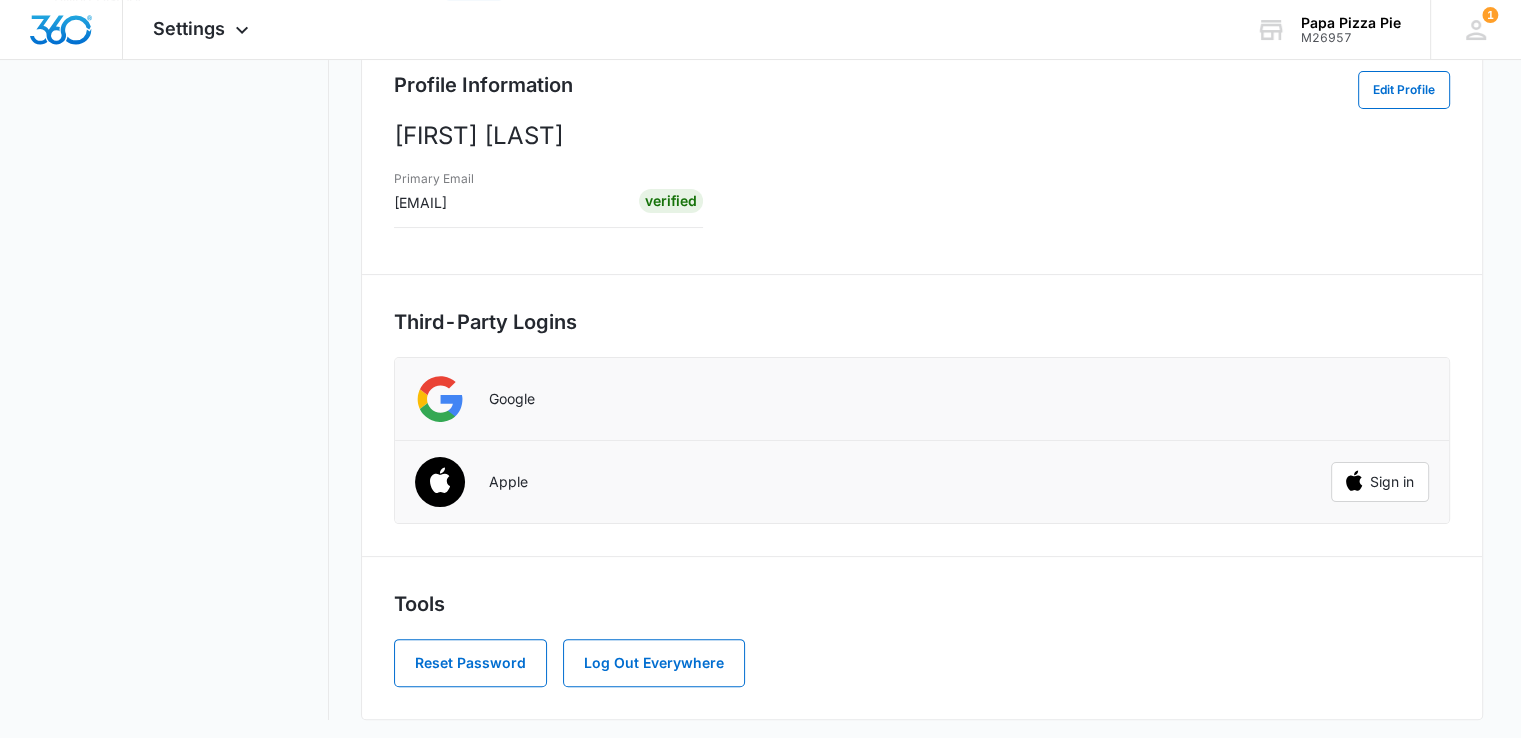 scroll, scrollTop: 374, scrollLeft: 0, axis: vertical 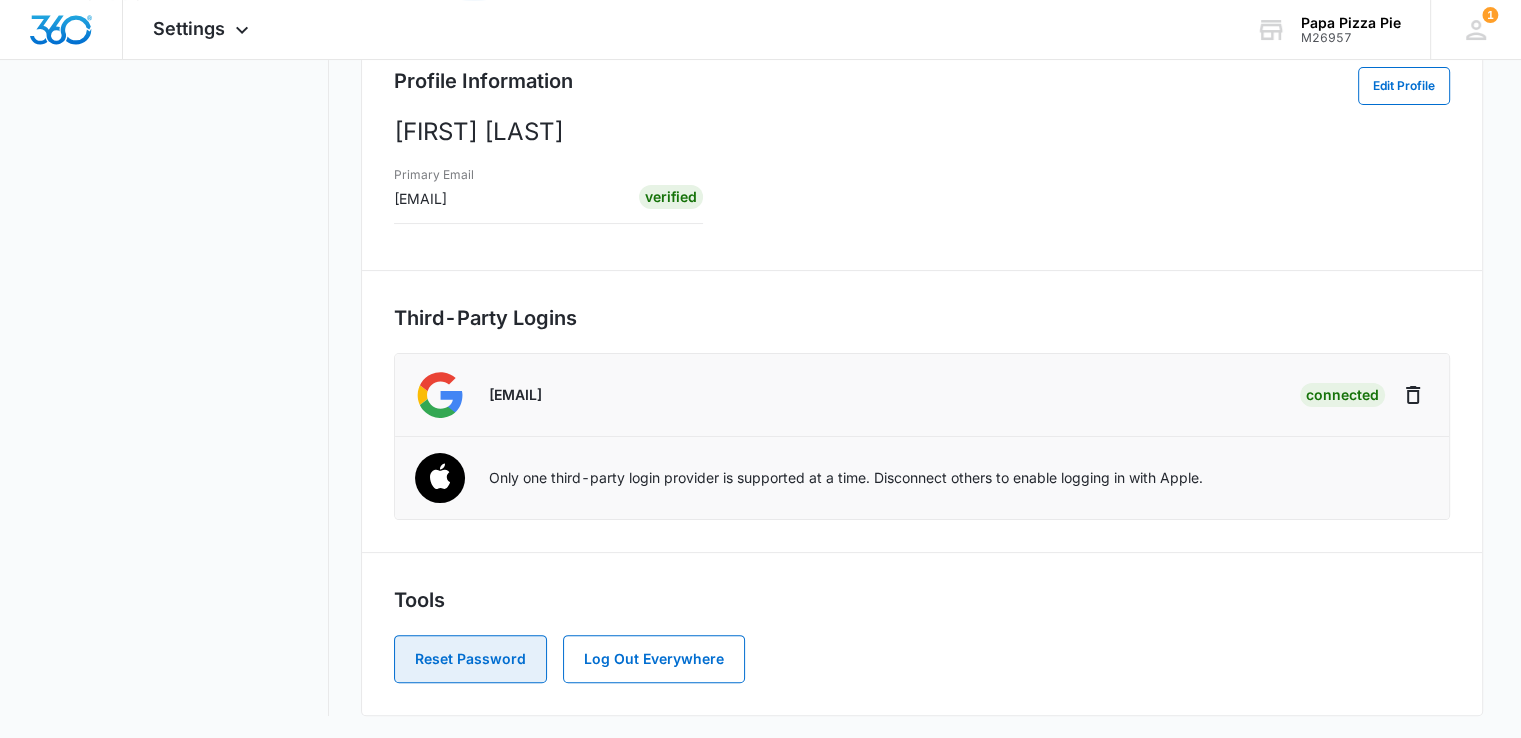 click on "Reset Password" at bounding box center [470, 659] 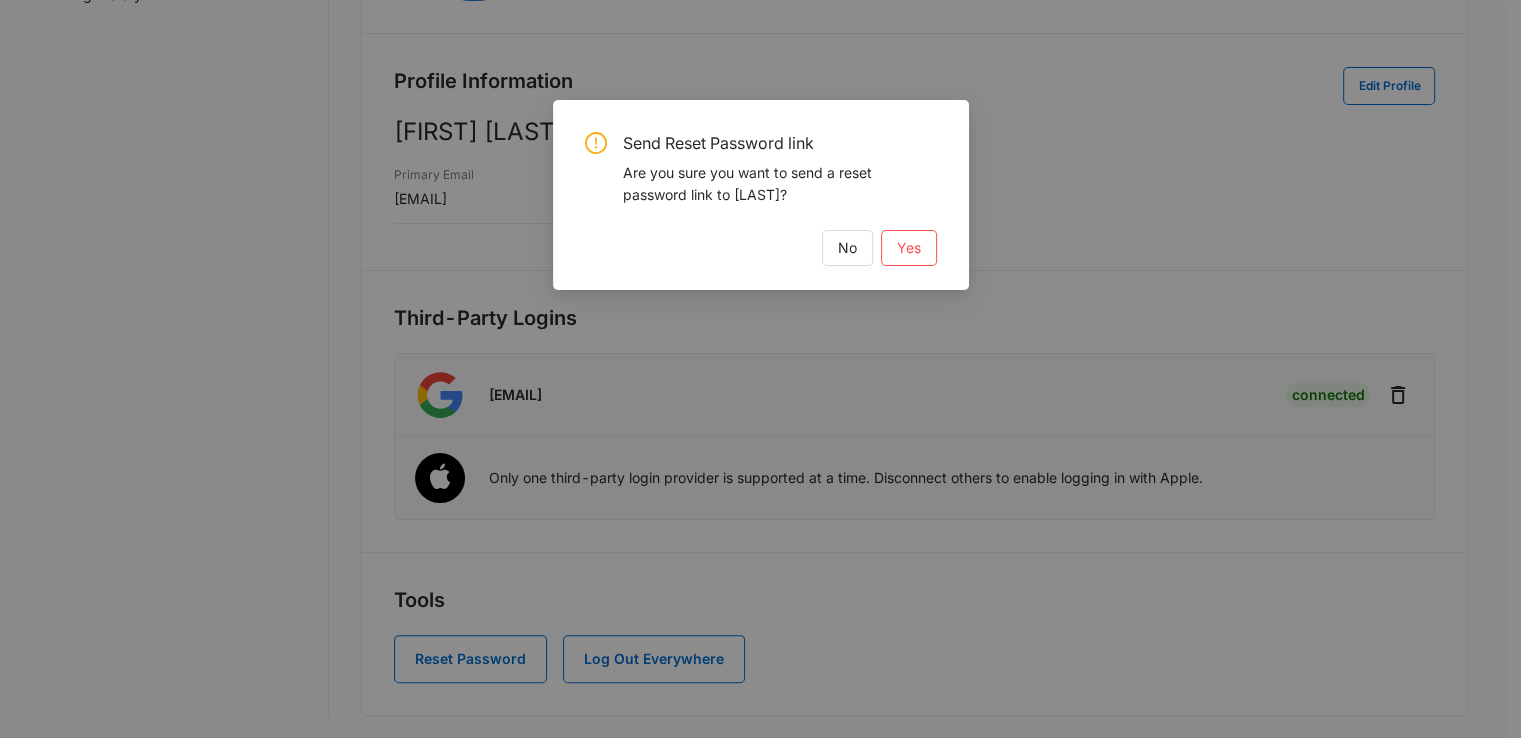click on "Send Reset Password link Are you sure you want to send a reset password link to Abdul Assi? No Yes" at bounding box center [760, 369] 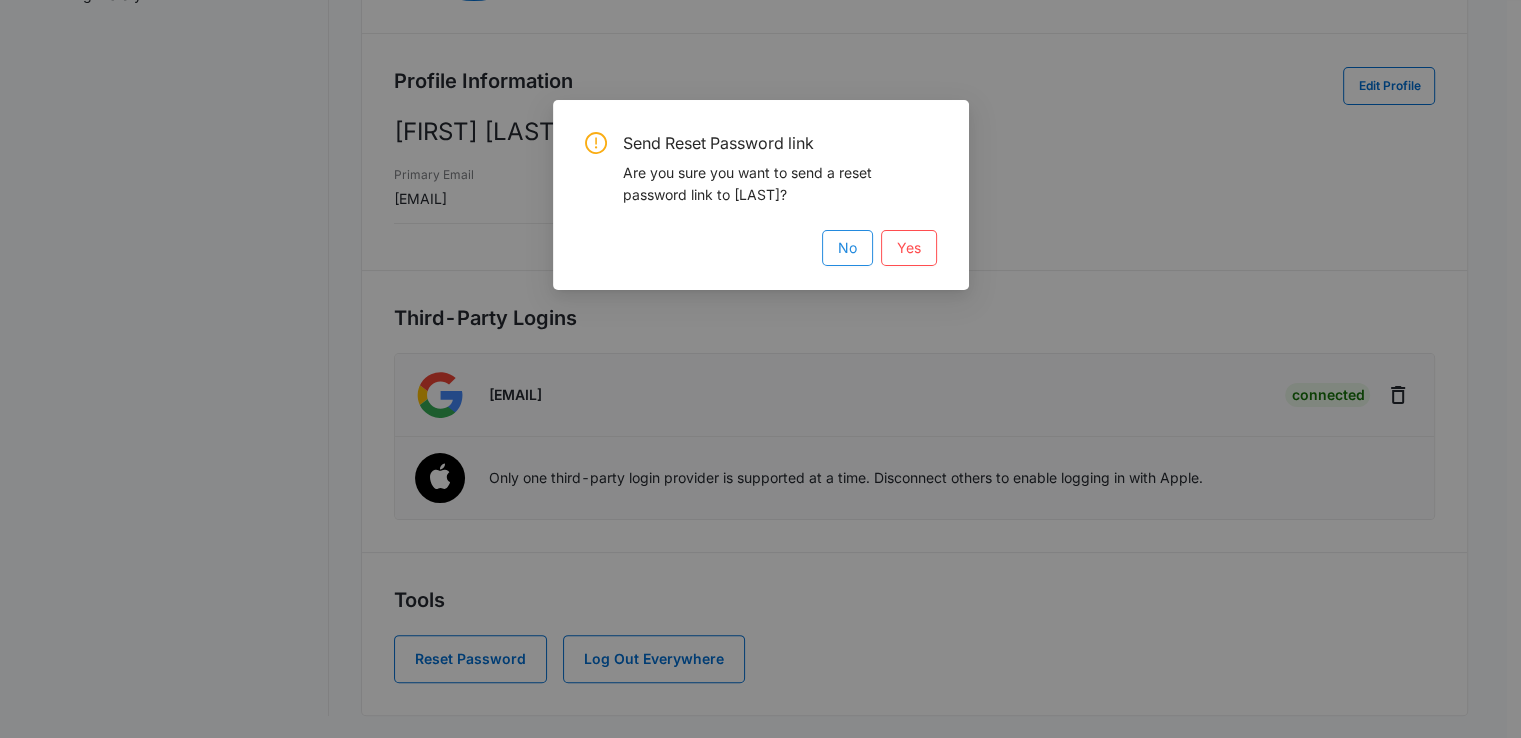 click on "No" at bounding box center [847, 248] 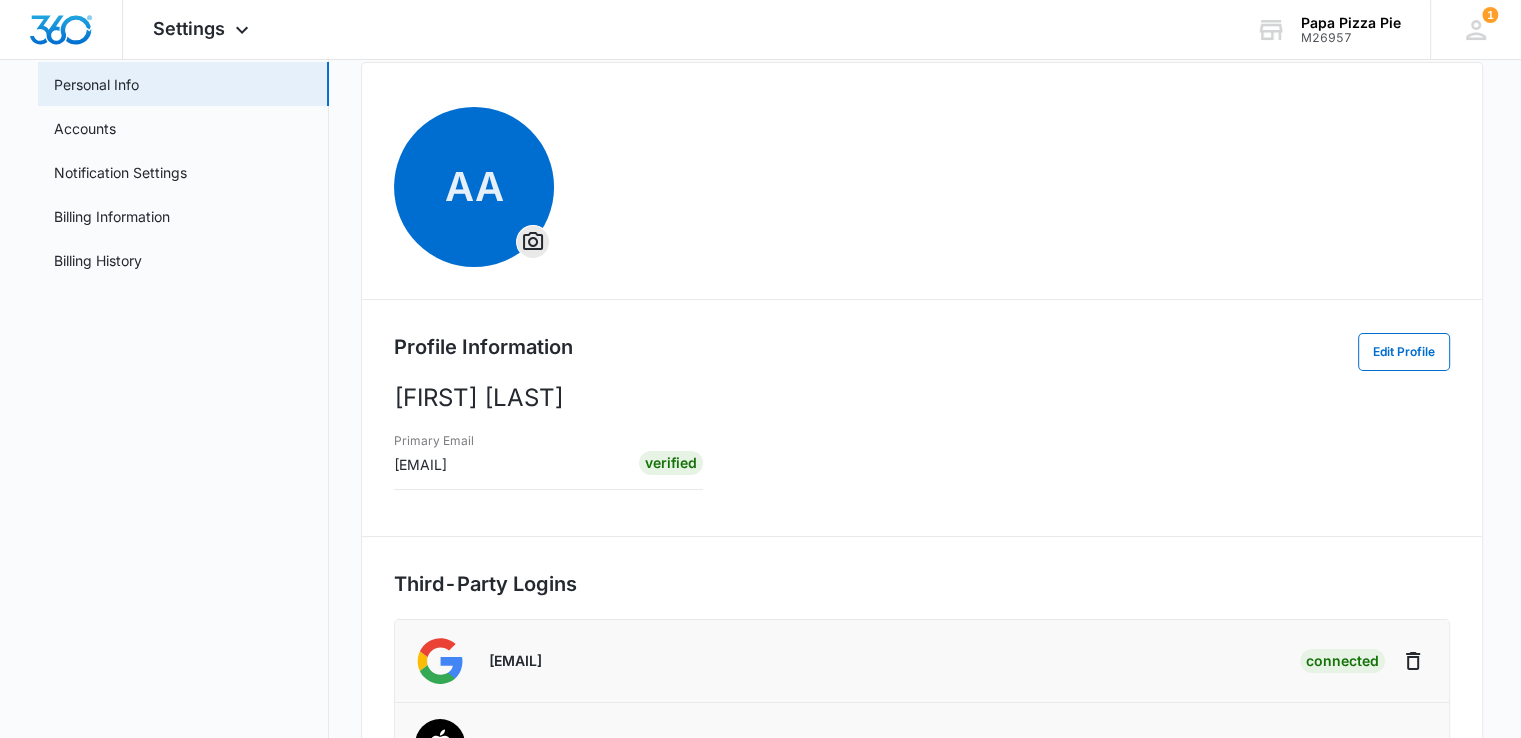 scroll, scrollTop: 0, scrollLeft: 0, axis: both 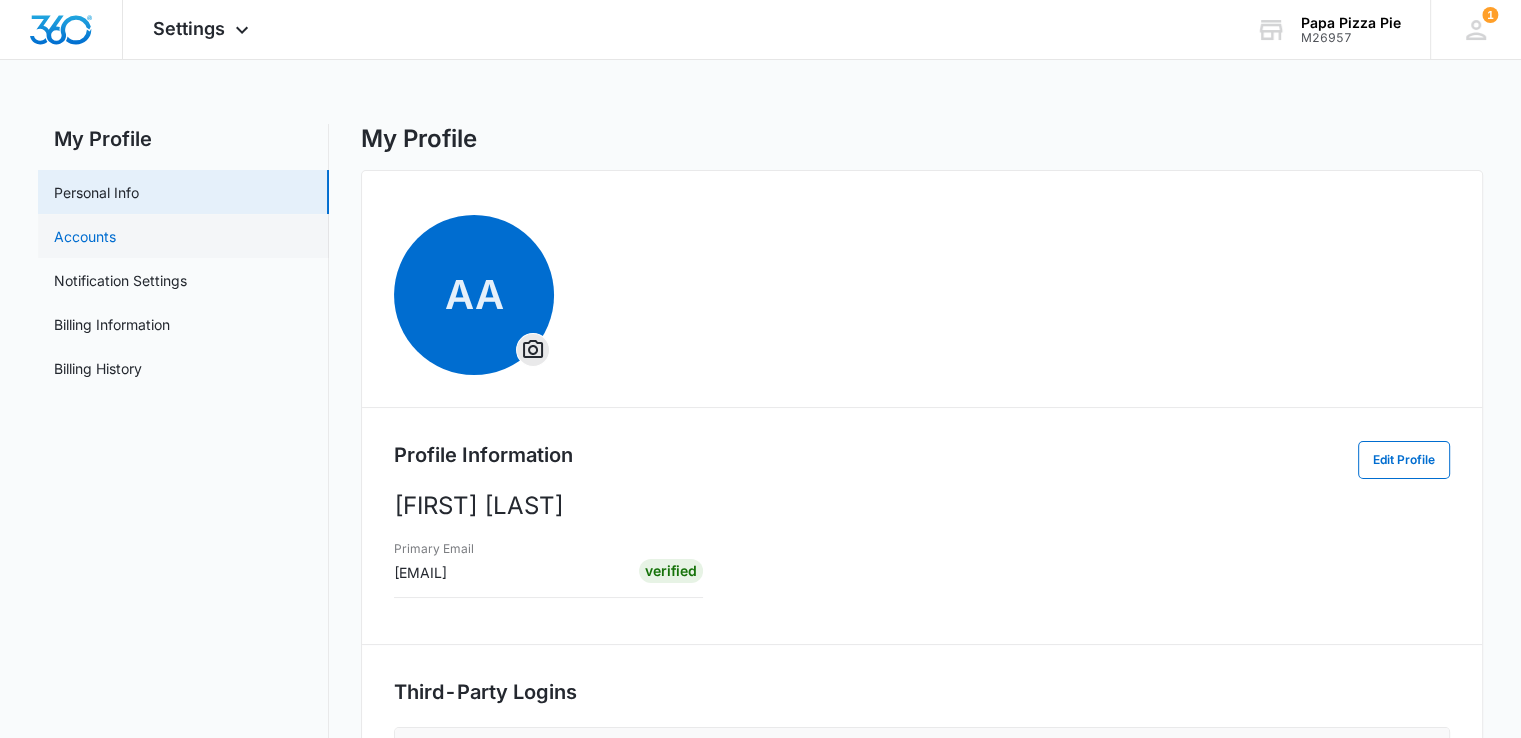 click on "Accounts" at bounding box center (85, 236) 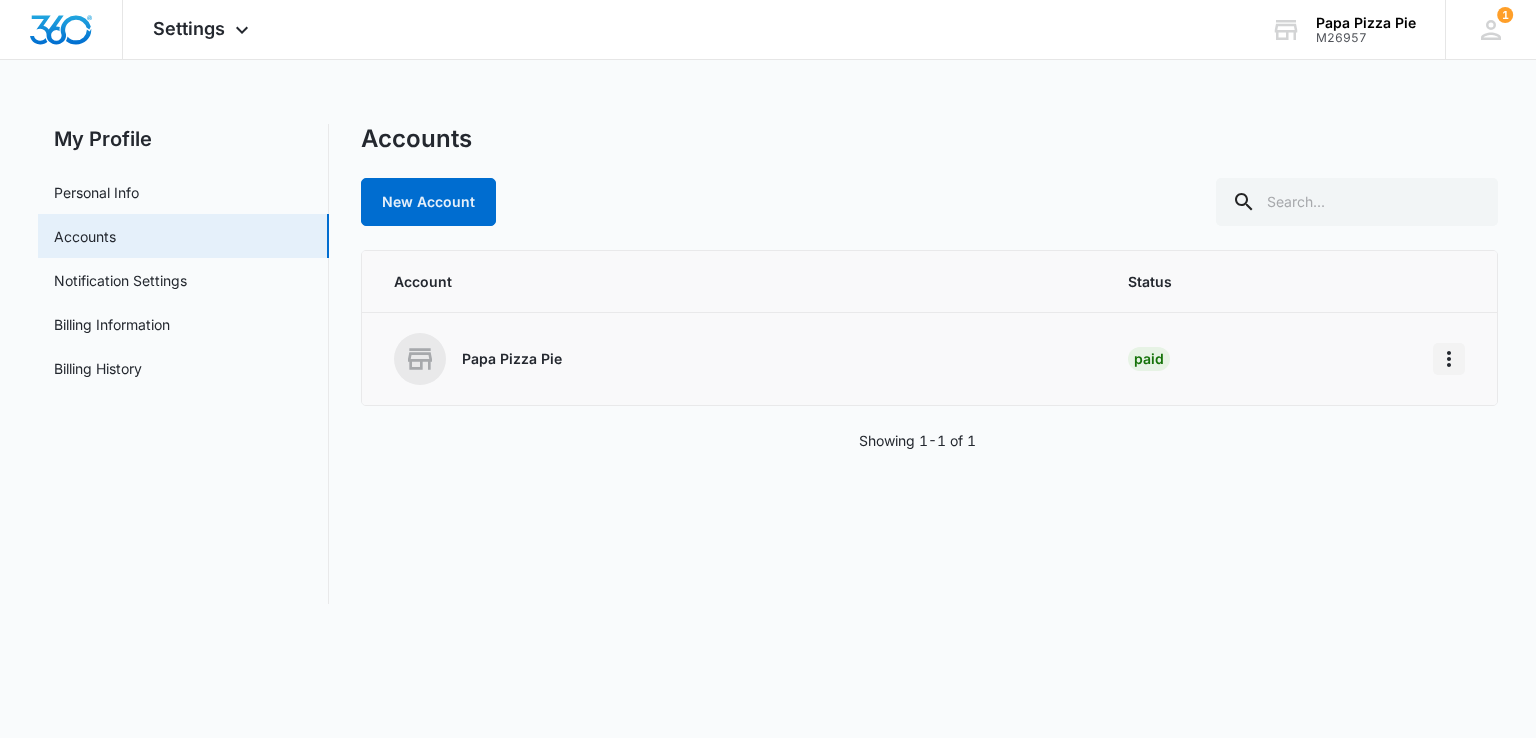 click 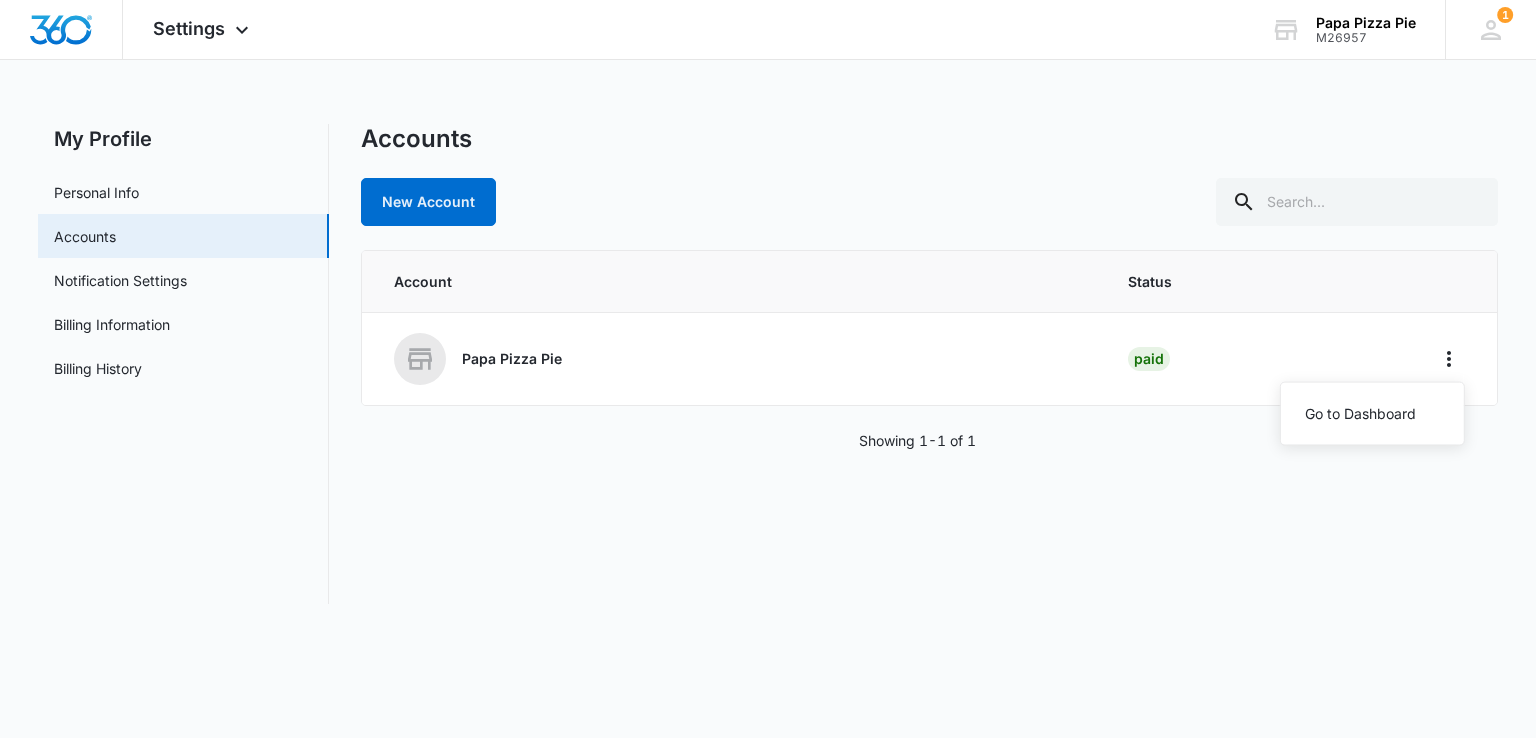click on "Accounts New Account Account Status Papa Pizza Pie Paid Go to Dashboard Showing   1-1   of   1" at bounding box center [929, 364] 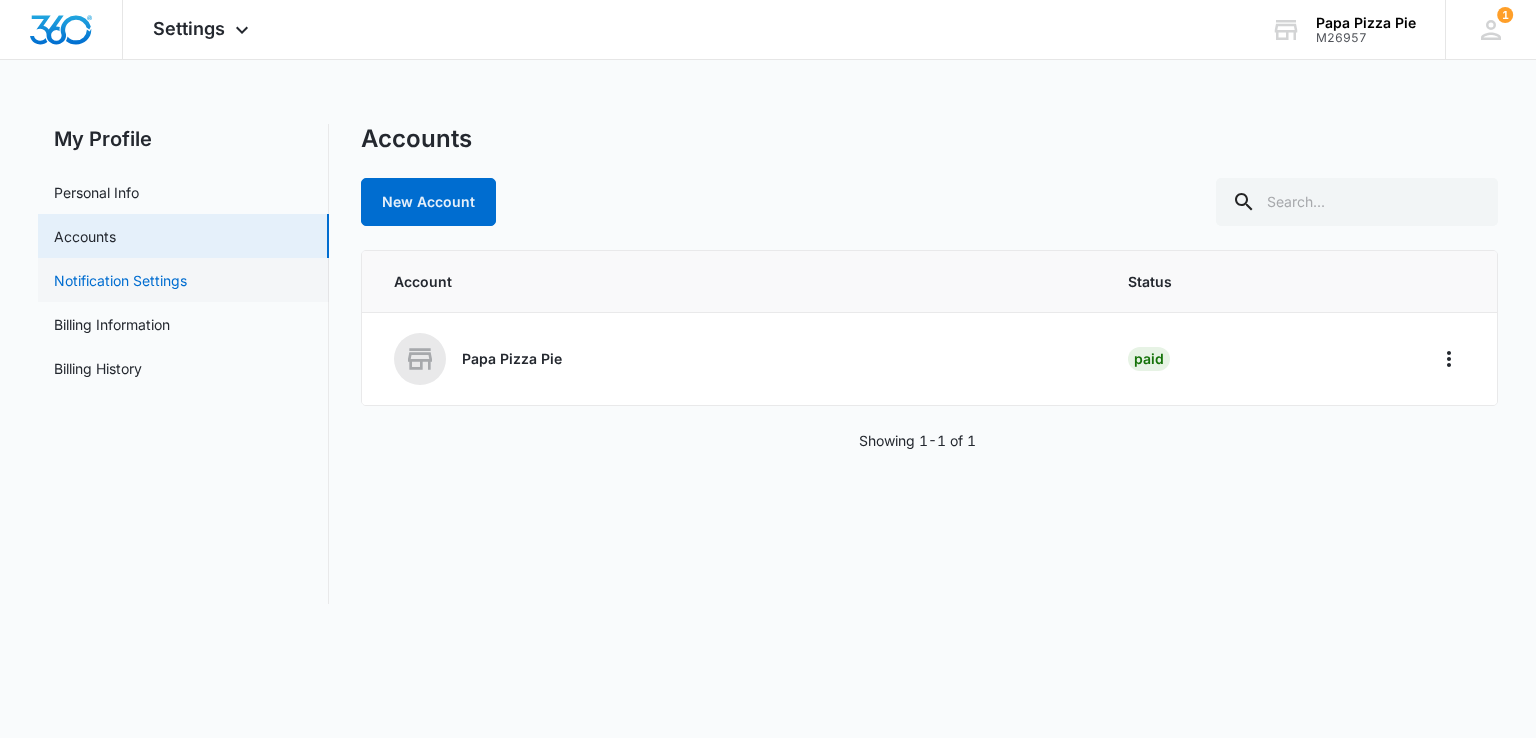 click on "Notification Settings" at bounding box center (120, 280) 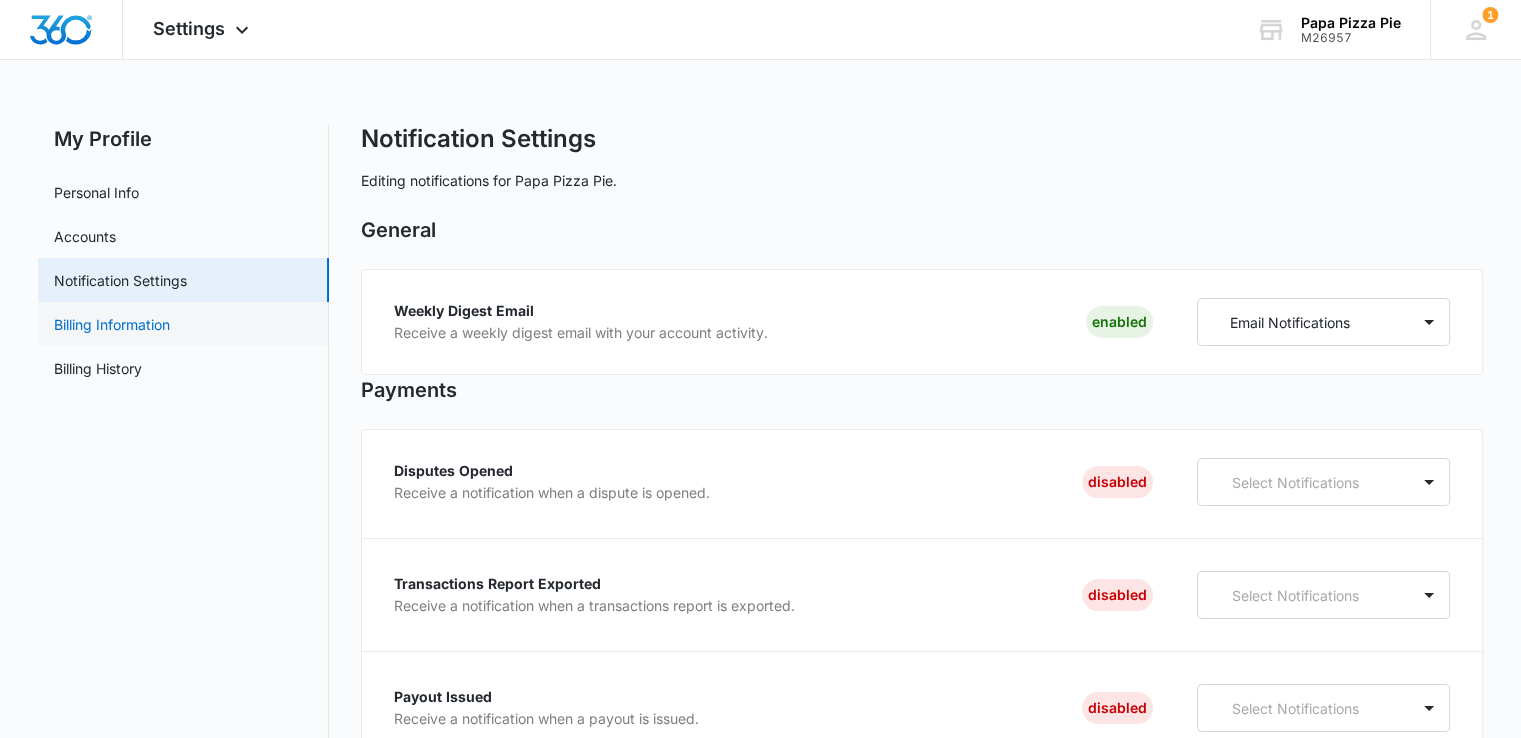 click on "Billing Information" at bounding box center (112, 324) 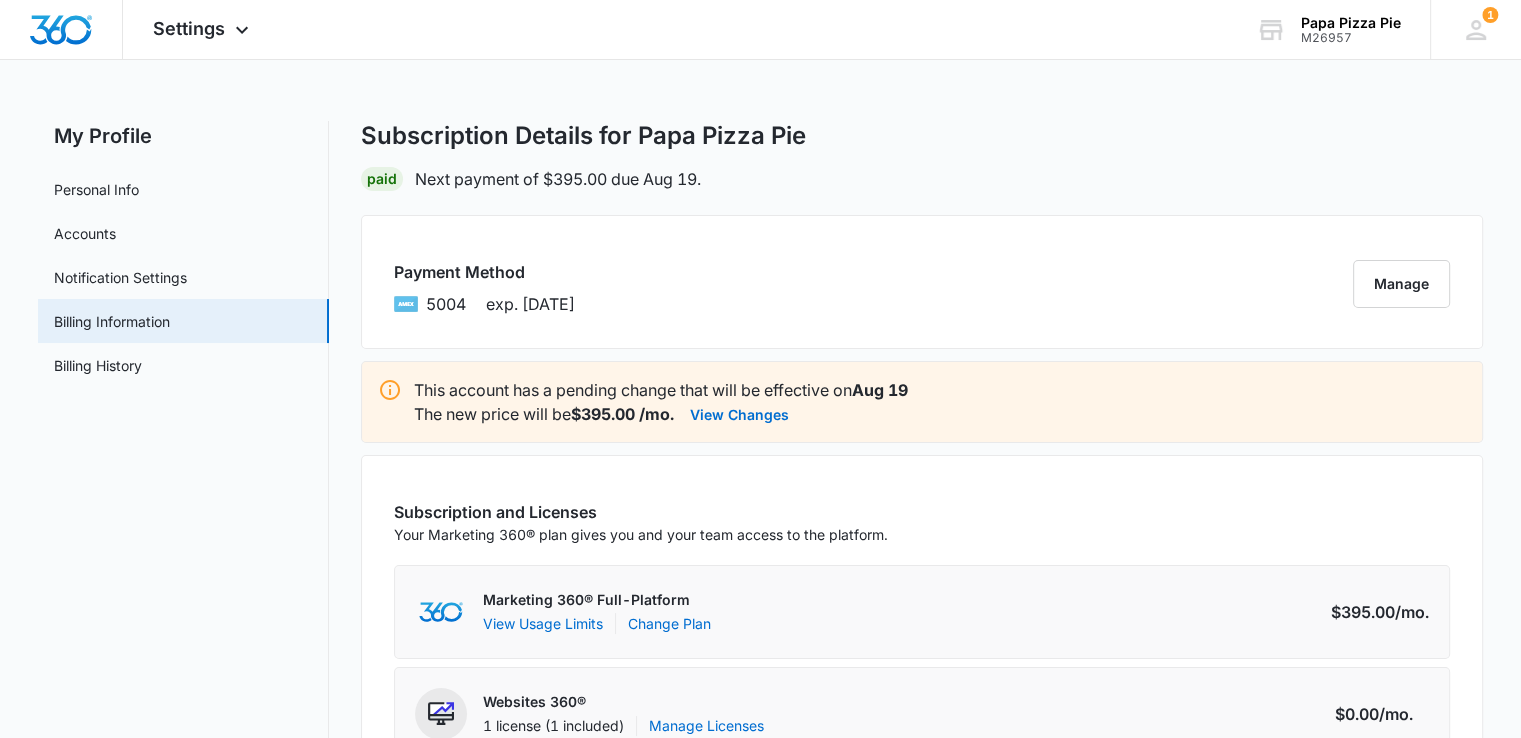 scroll, scrollTop: 0, scrollLeft: 0, axis: both 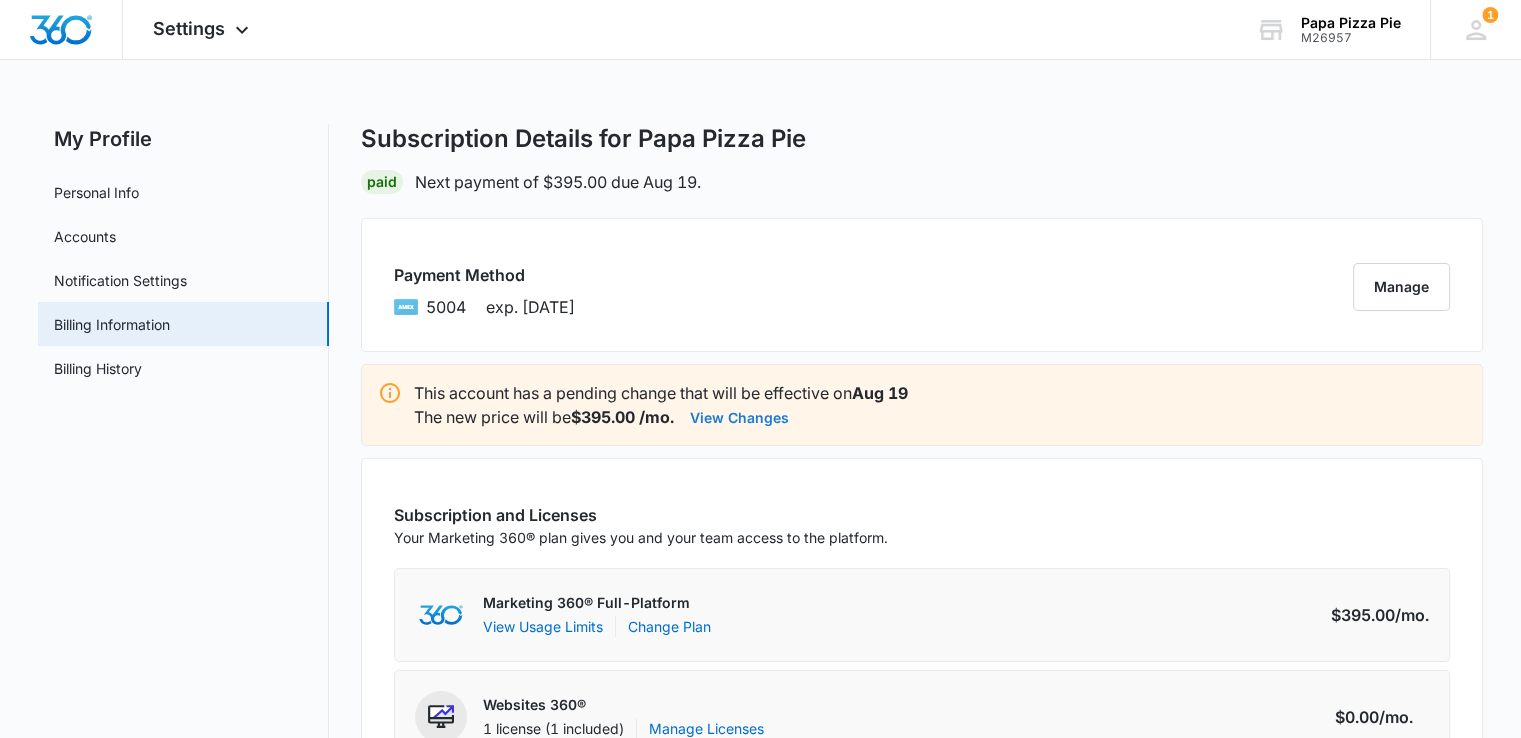 click on "View Changes" at bounding box center (739, 417) 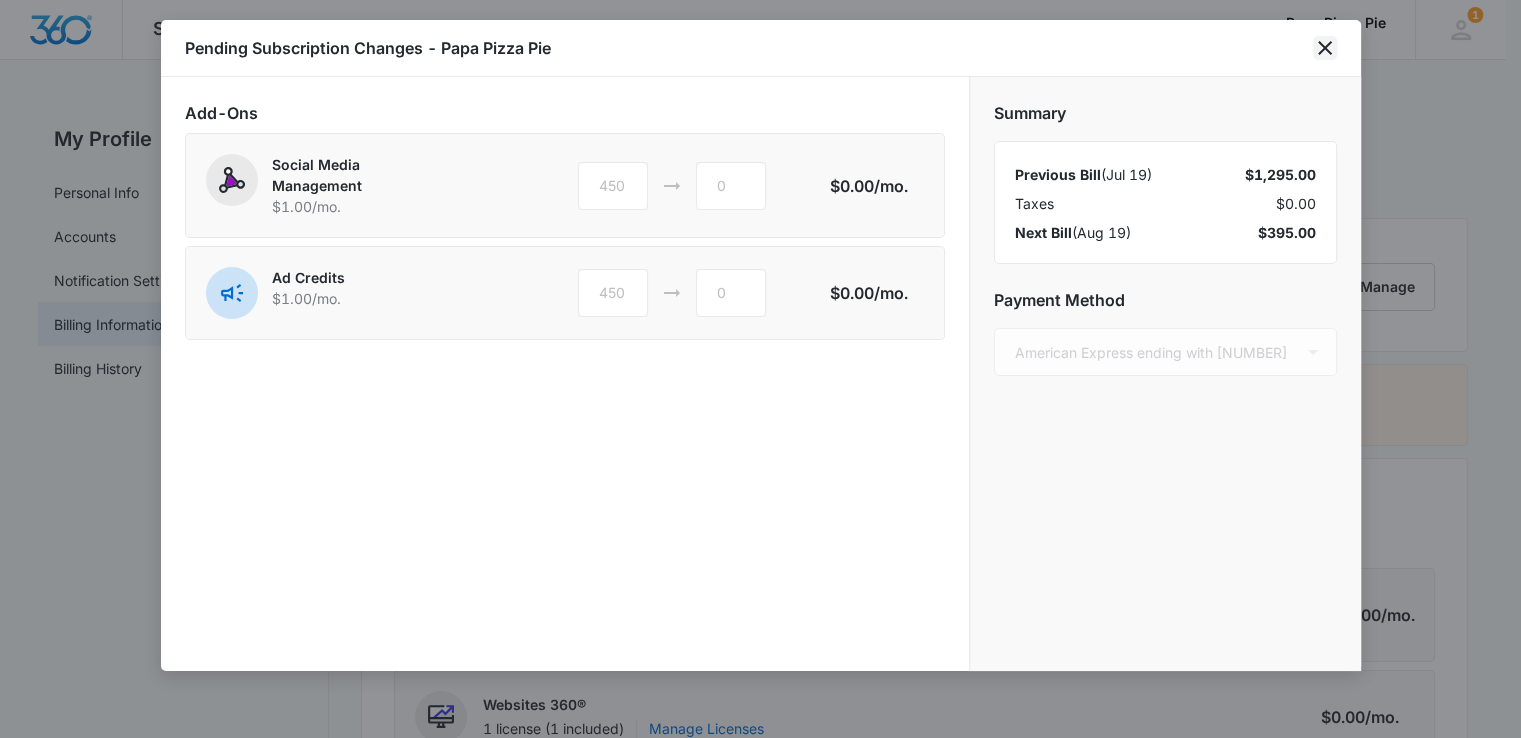 click 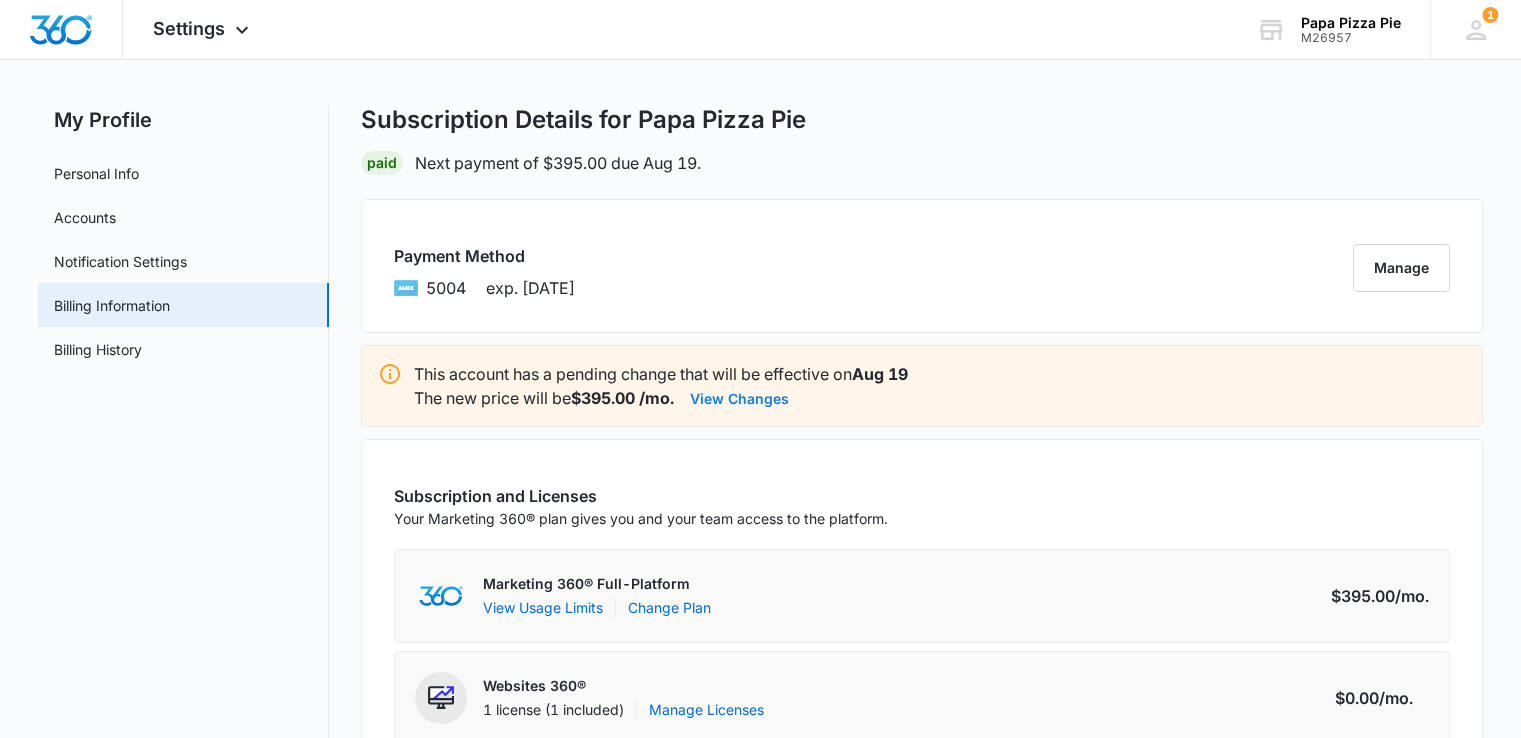 scroll, scrollTop: 0, scrollLeft: 0, axis: both 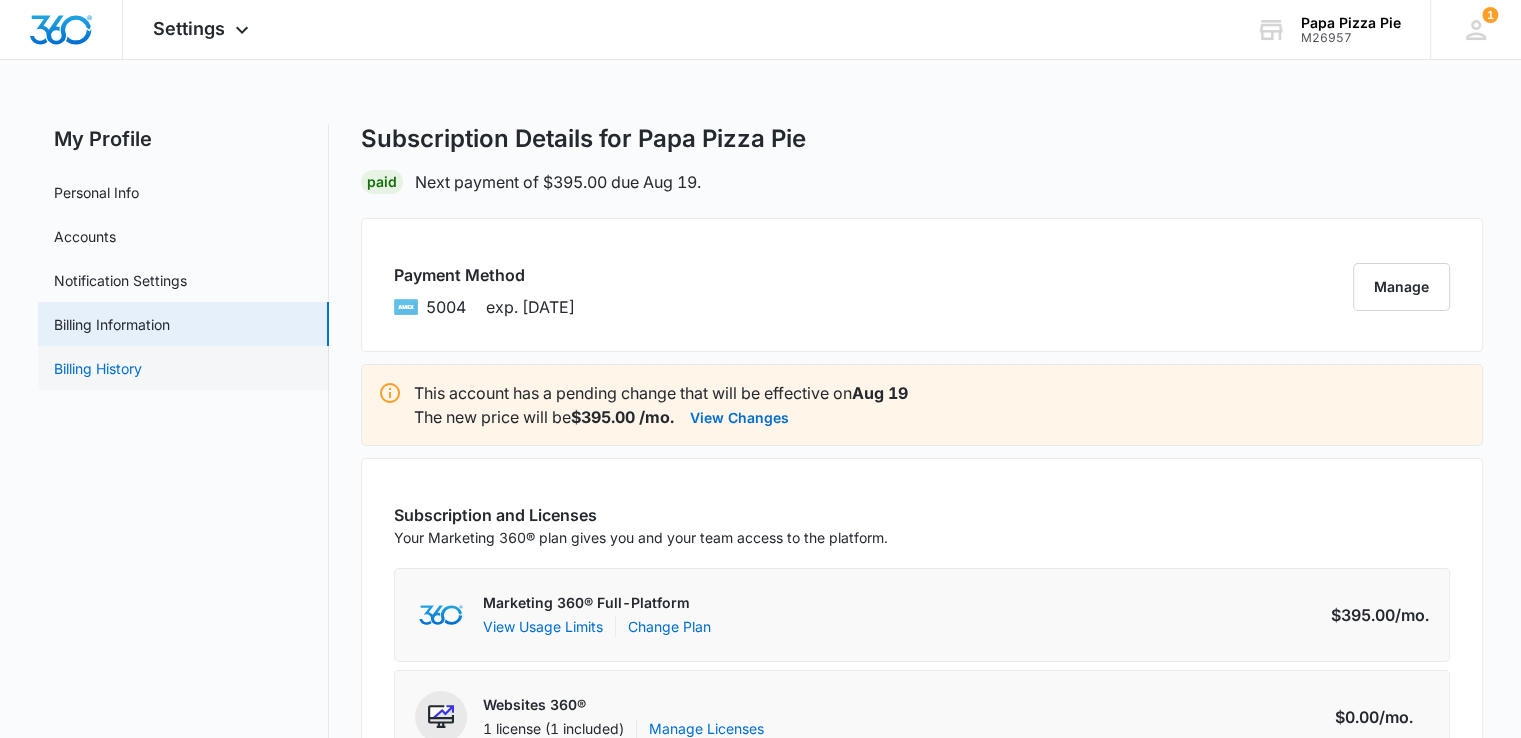 click on "Billing History" at bounding box center [98, 368] 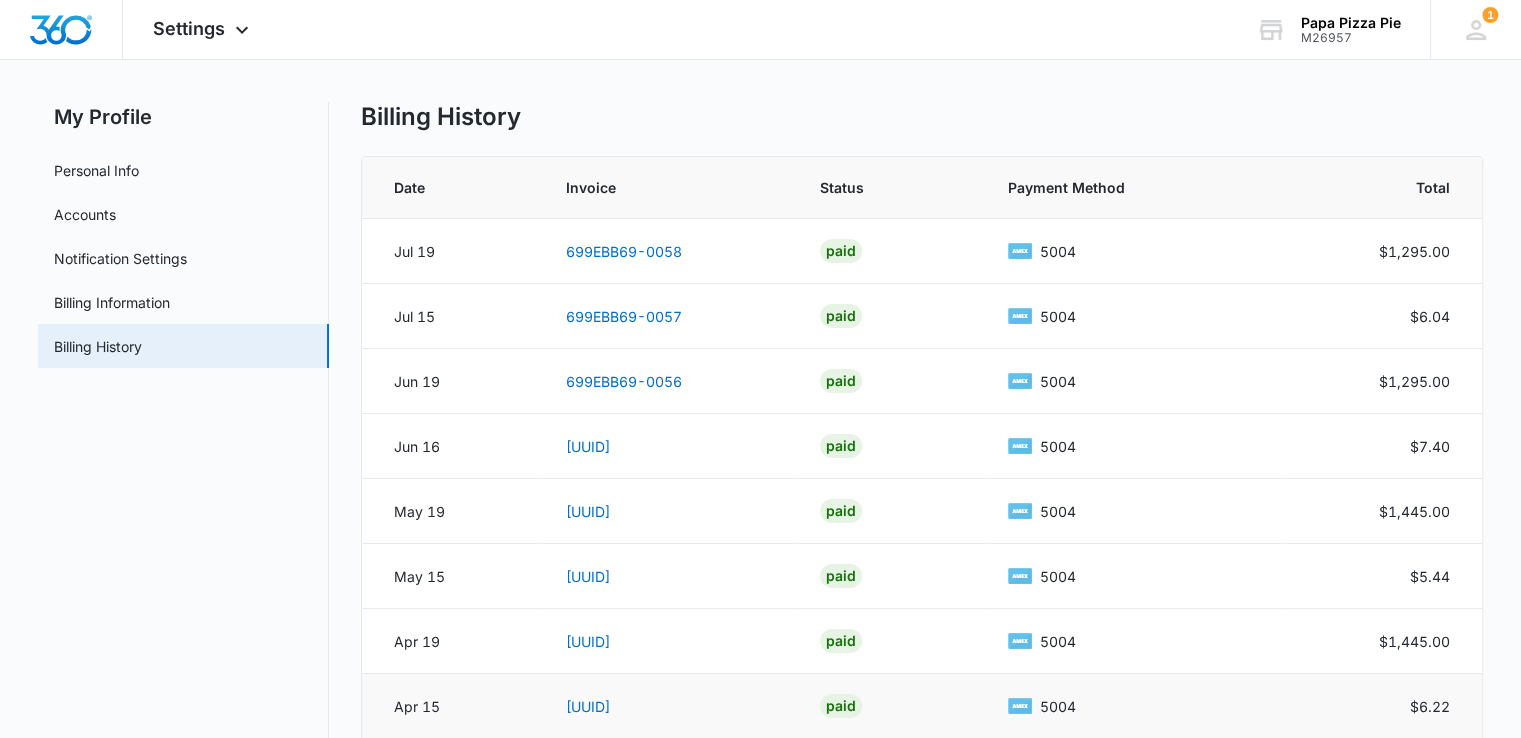 scroll, scrollTop: 0, scrollLeft: 0, axis: both 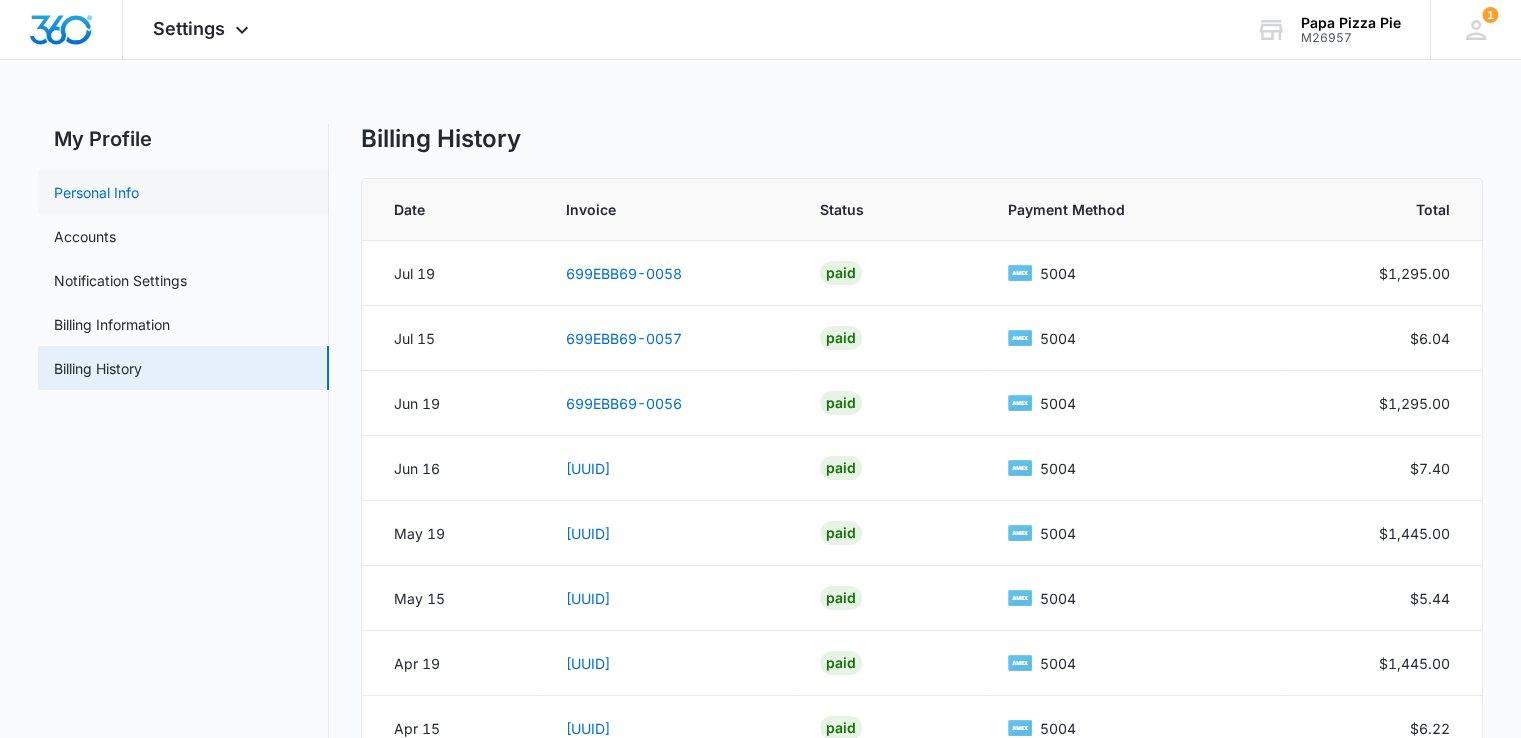 click on "Personal Info" at bounding box center (96, 192) 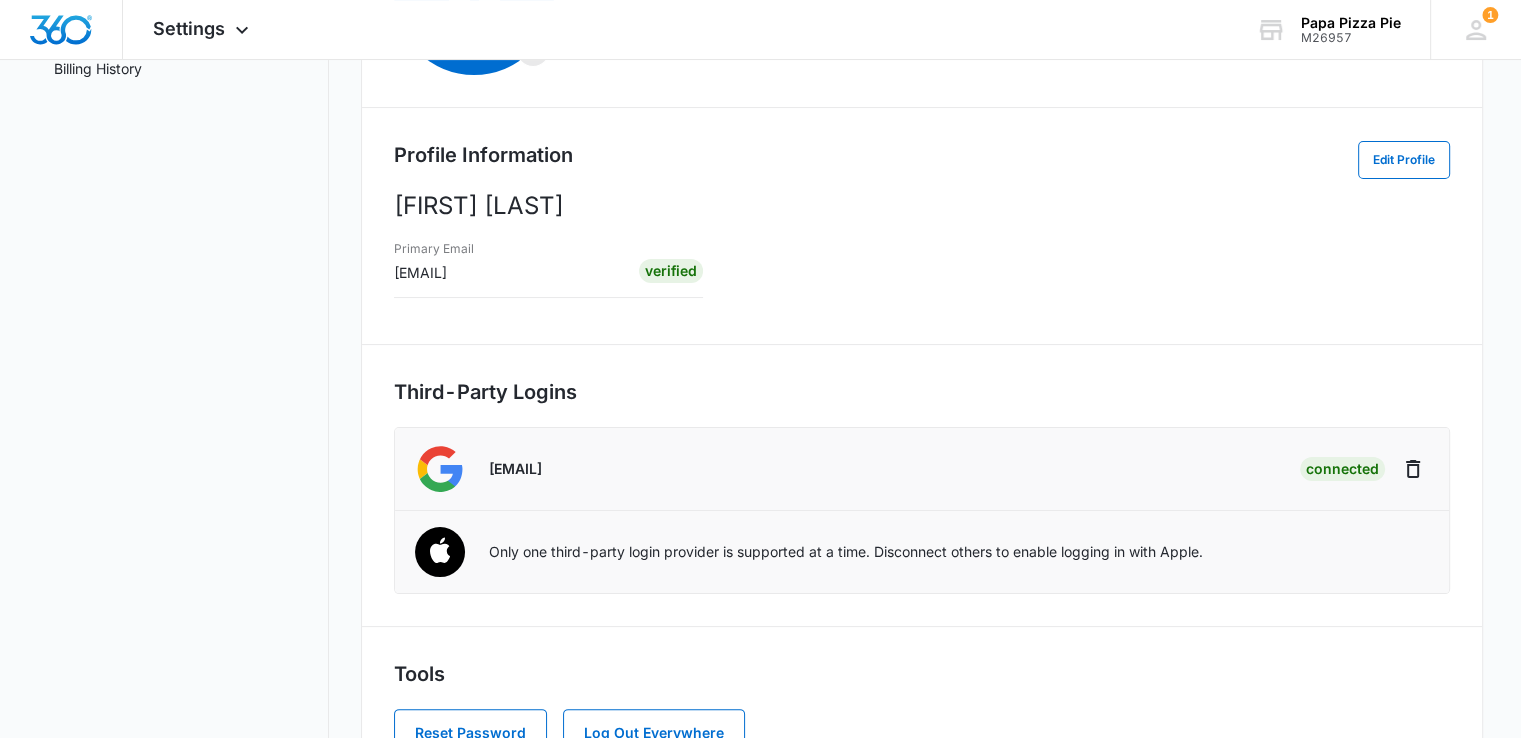 scroll, scrollTop: 374, scrollLeft: 0, axis: vertical 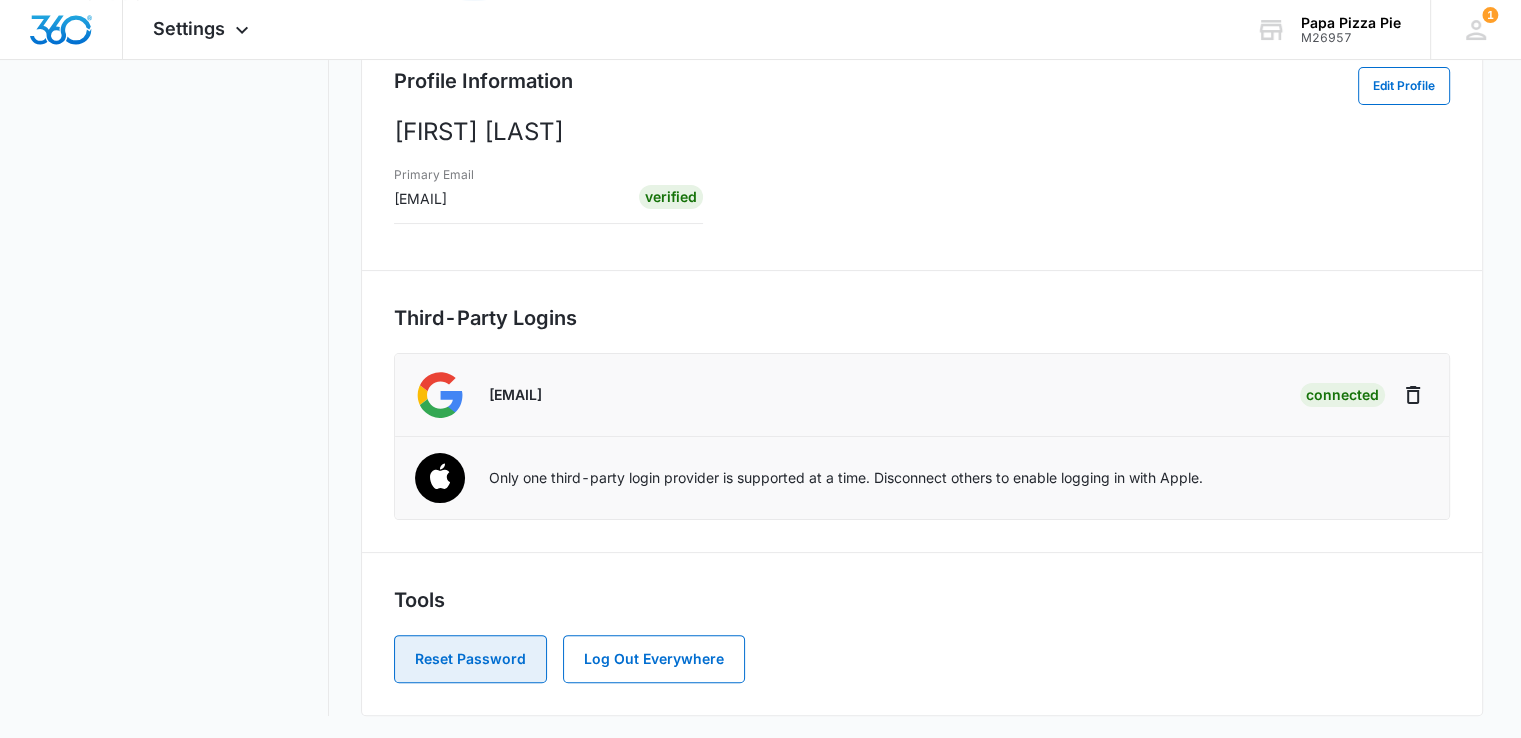 click on "Reset Password" at bounding box center (470, 659) 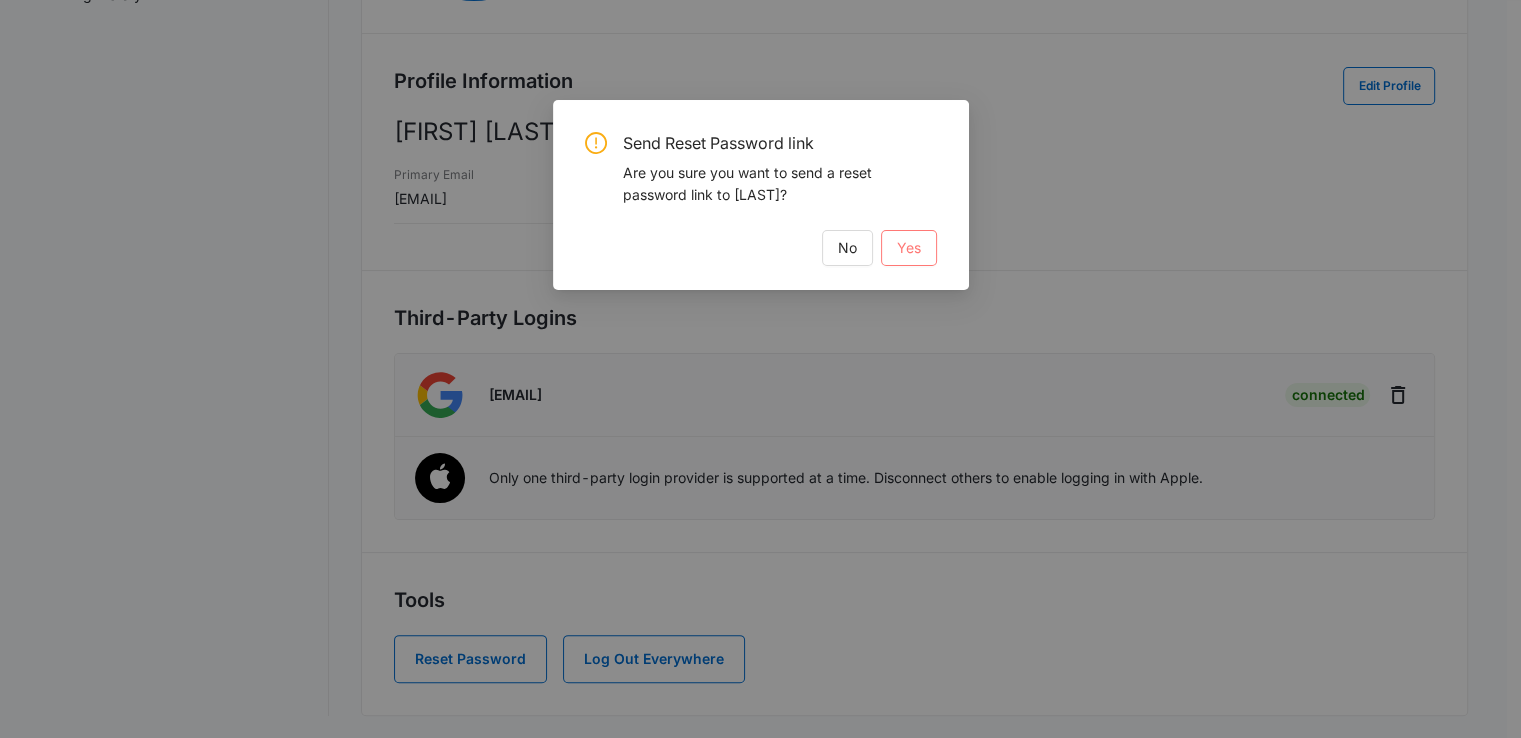 click on "Yes" at bounding box center (909, 248) 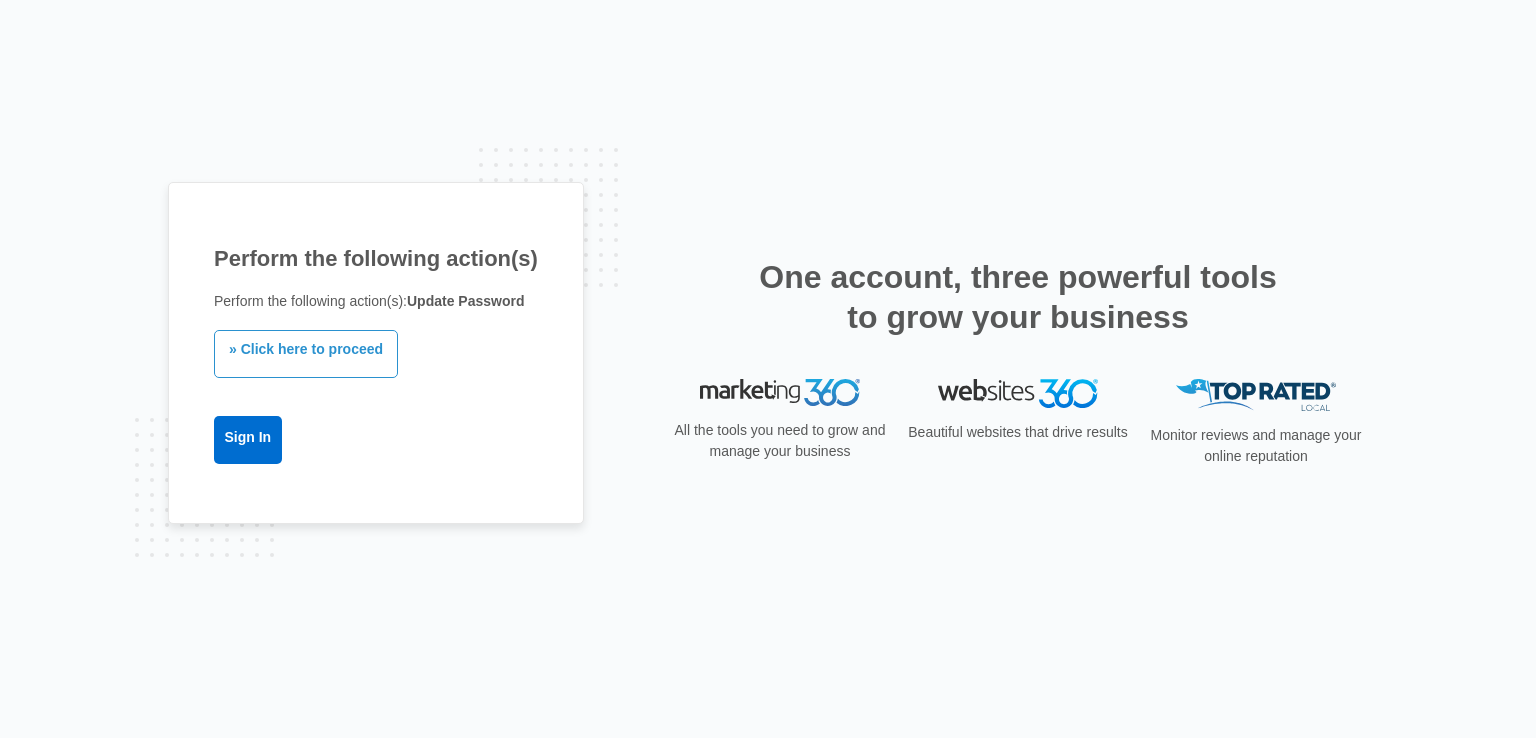 scroll, scrollTop: 0, scrollLeft: 0, axis: both 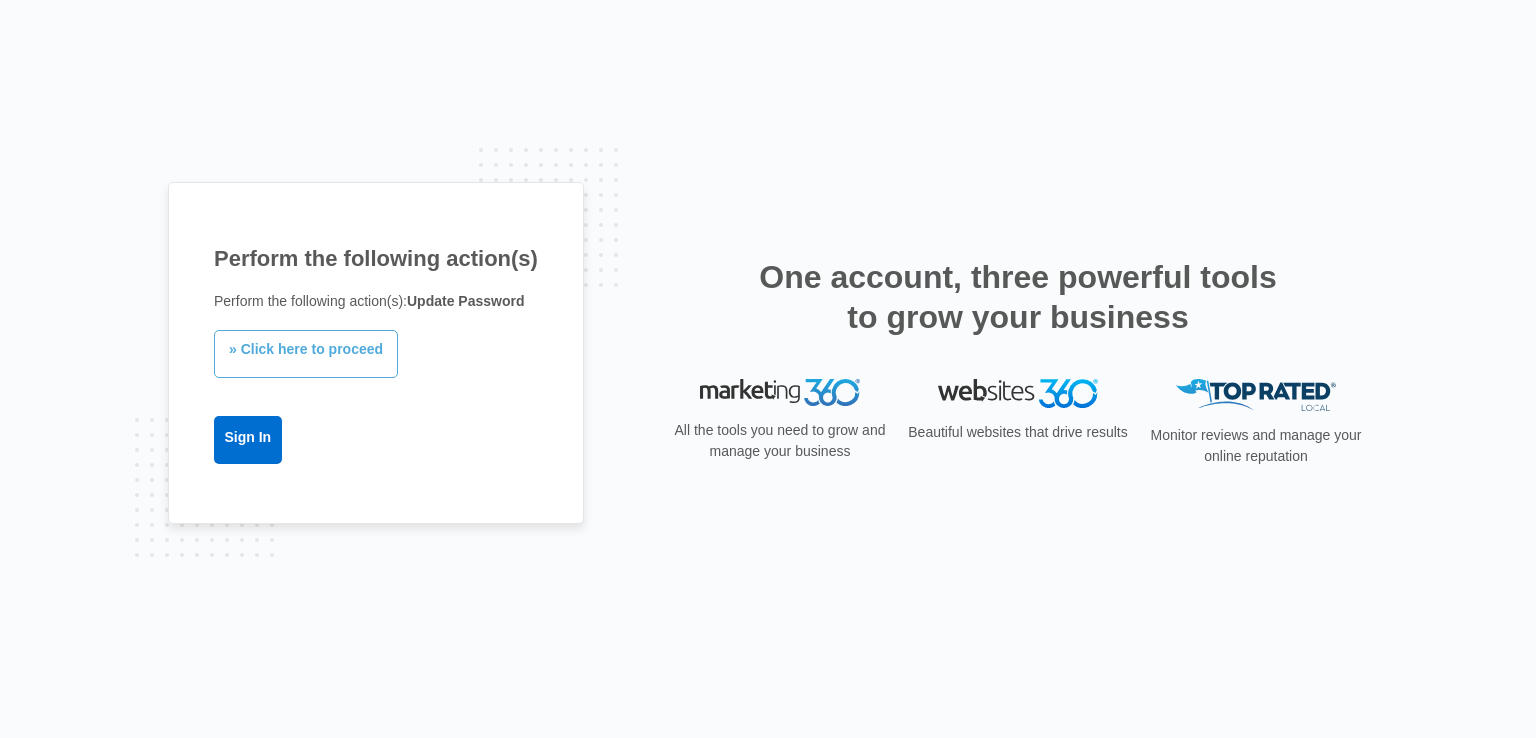 click on "» Click here to proceed" at bounding box center (306, 354) 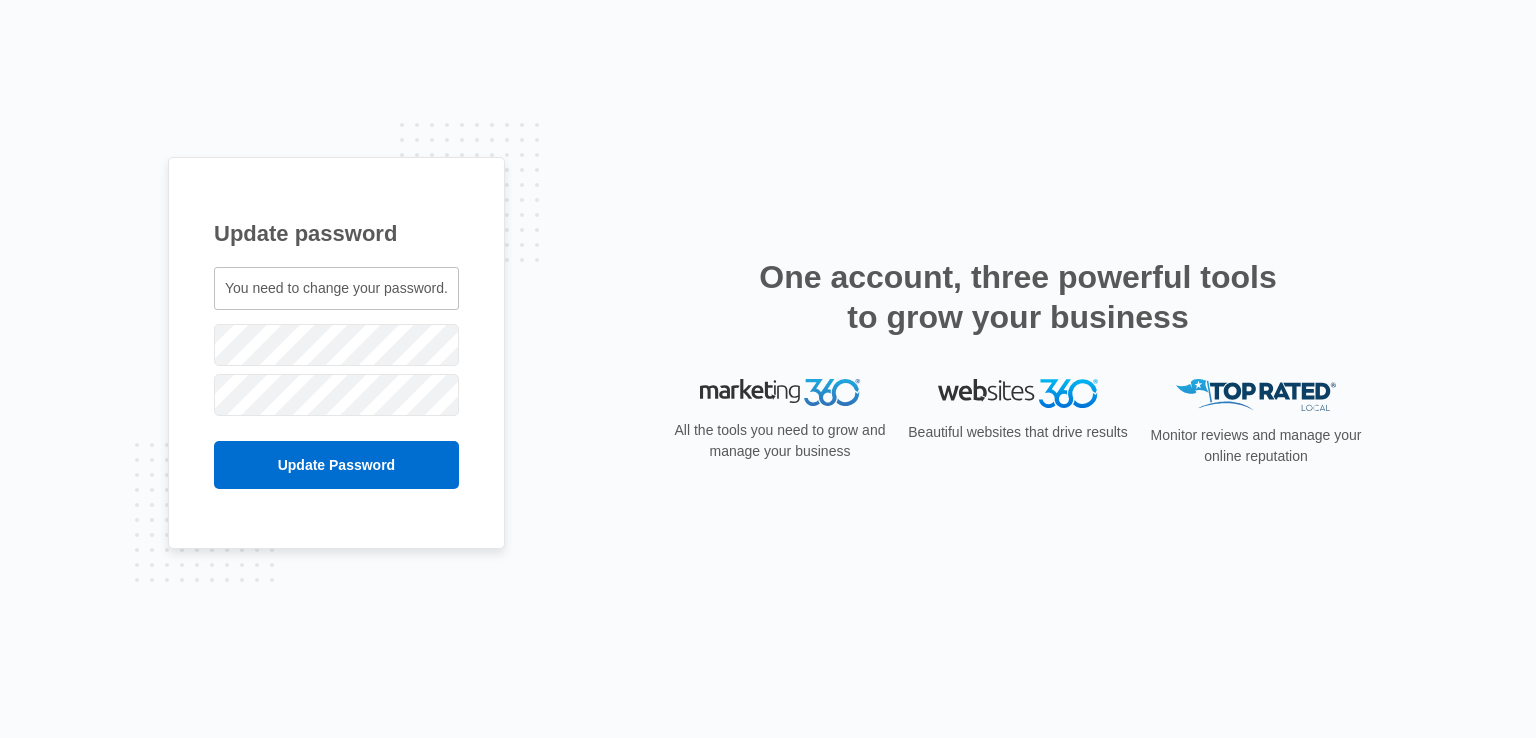 scroll, scrollTop: 0, scrollLeft: 0, axis: both 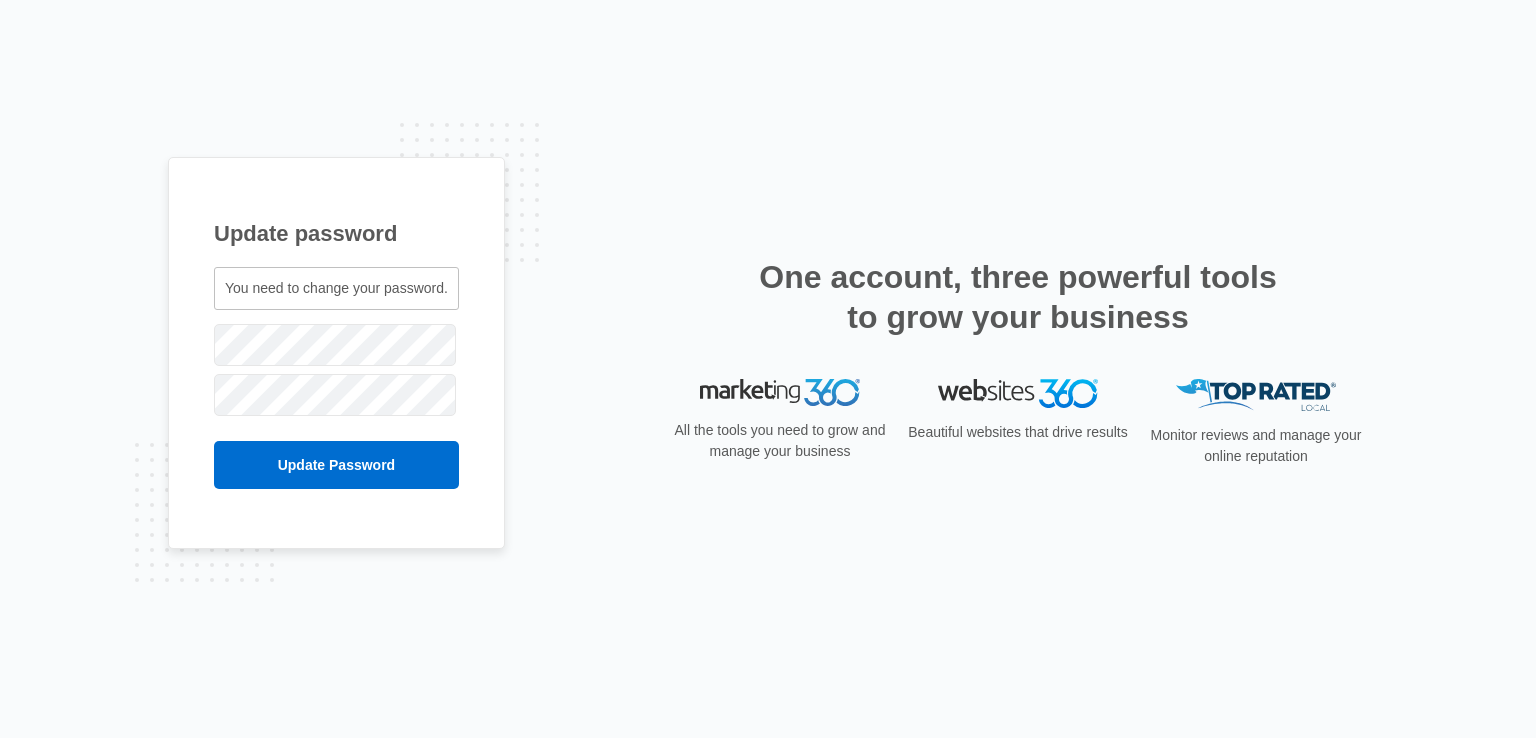 click on "You need to change your password." at bounding box center [336, 288] 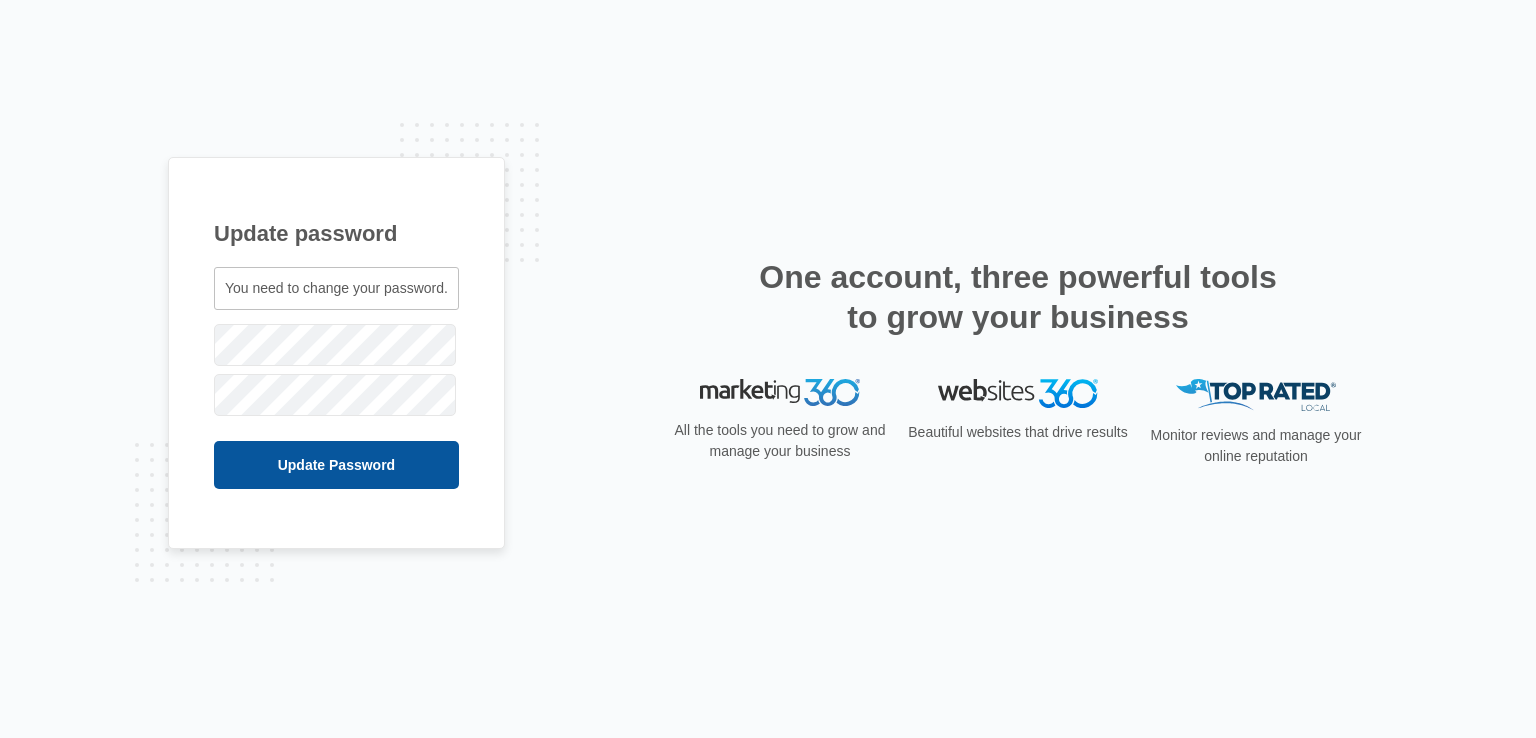 click on "Update Password" at bounding box center (336, 465) 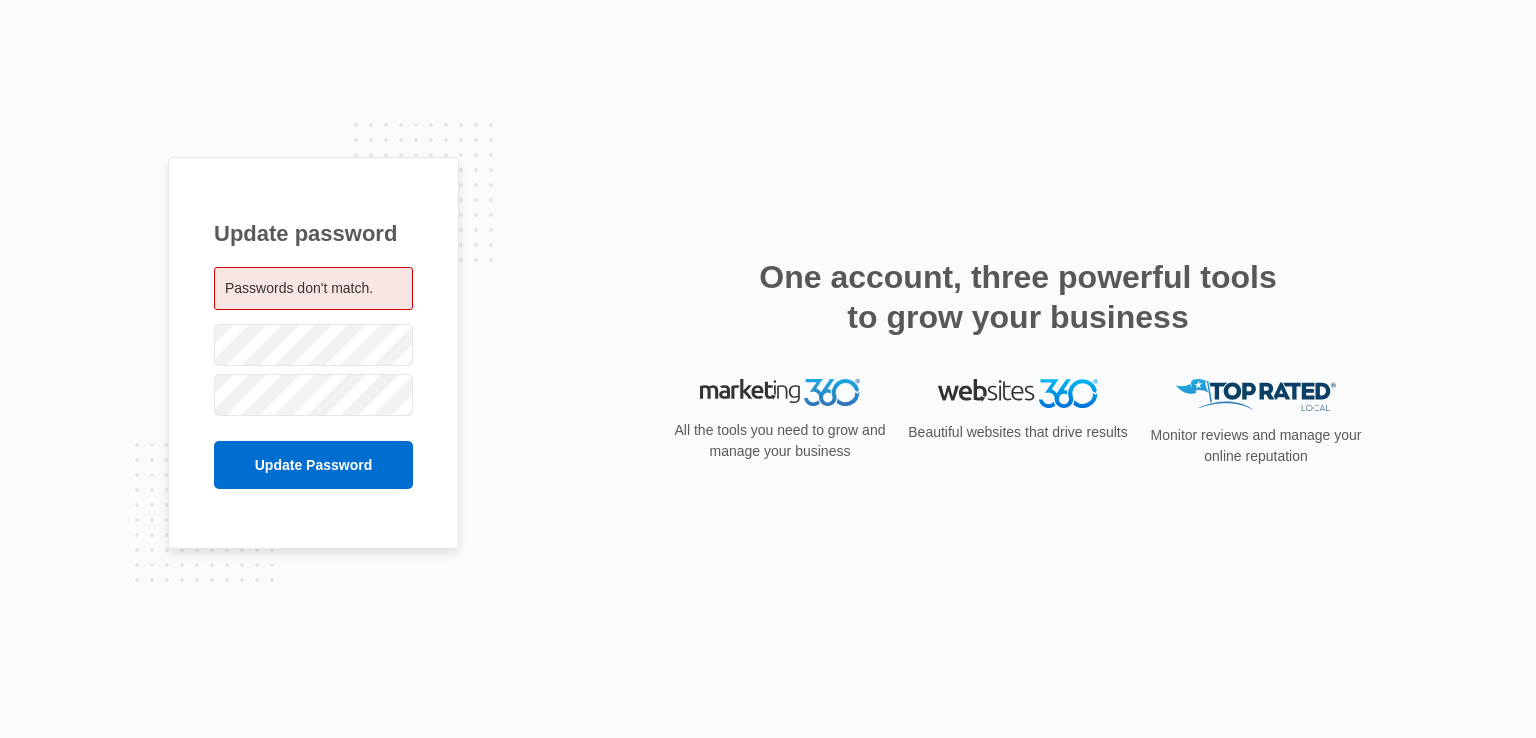 scroll, scrollTop: 0, scrollLeft: 0, axis: both 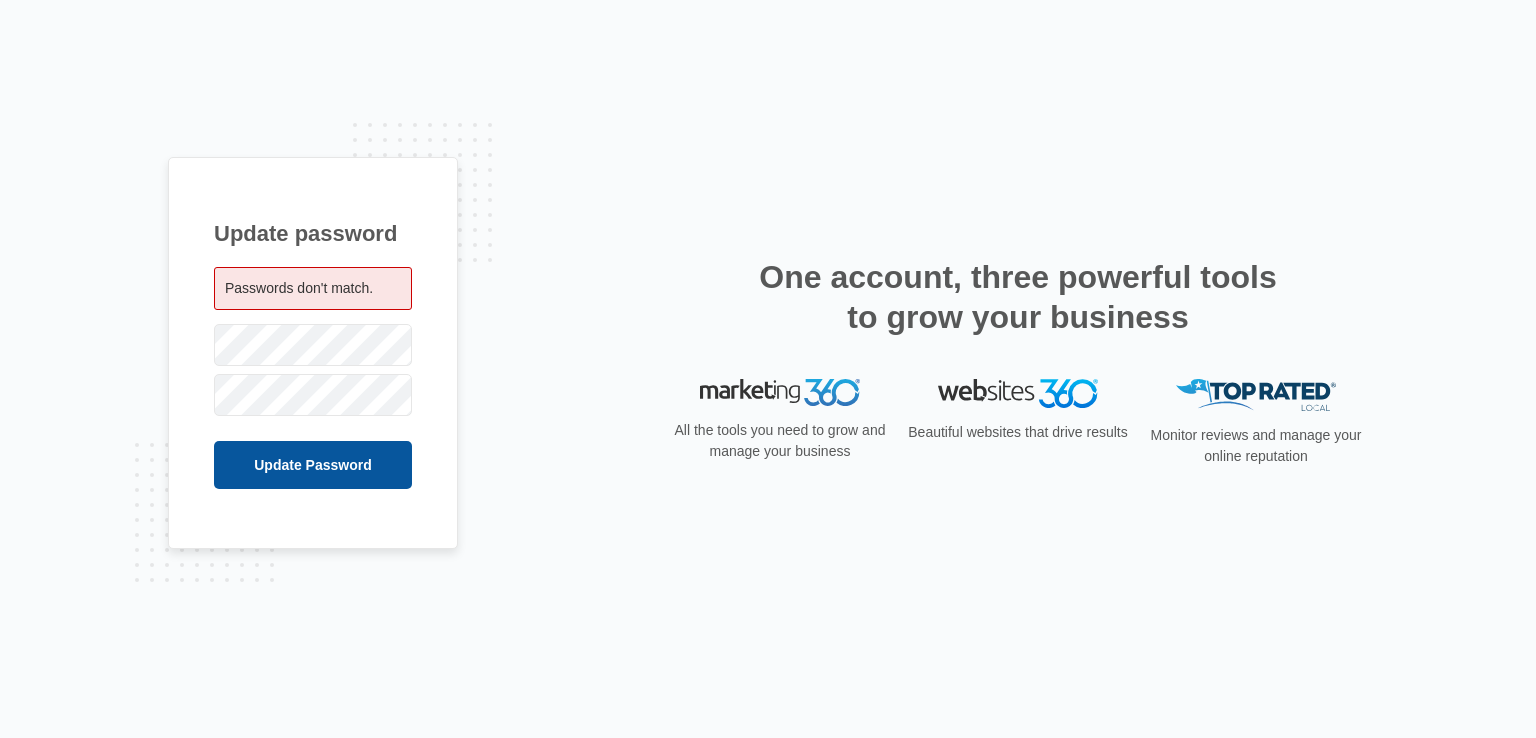 click on "Update Password" at bounding box center [313, 465] 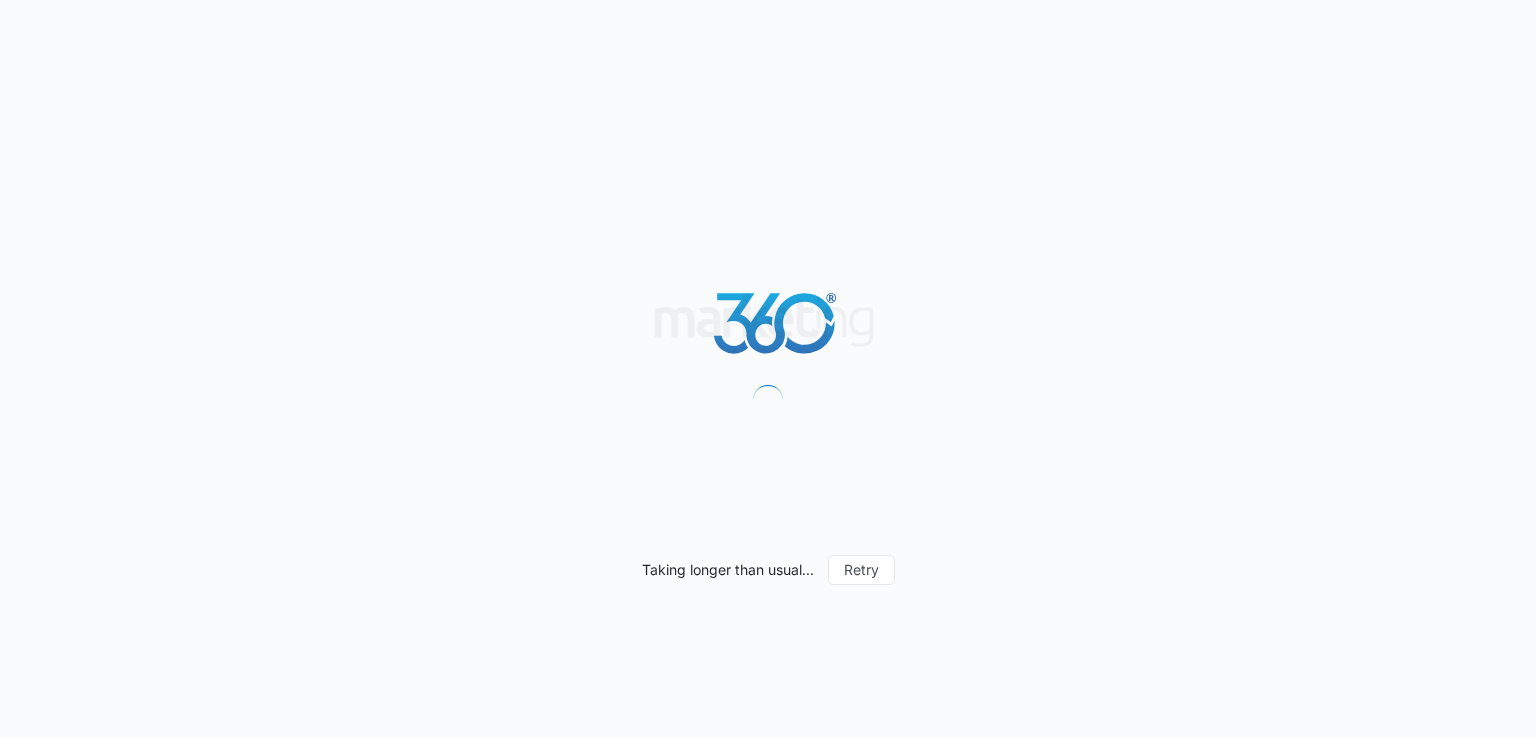 scroll, scrollTop: 0, scrollLeft: 0, axis: both 